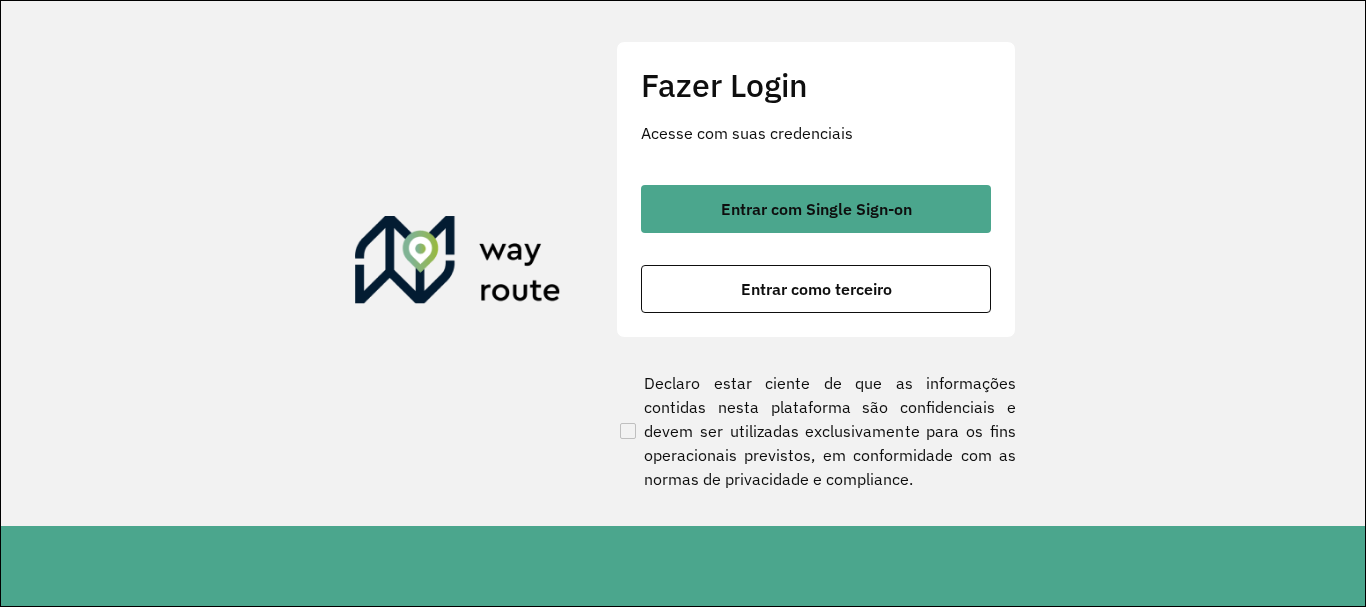 scroll, scrollTop: 0, scrollLeft: 0, axis: both 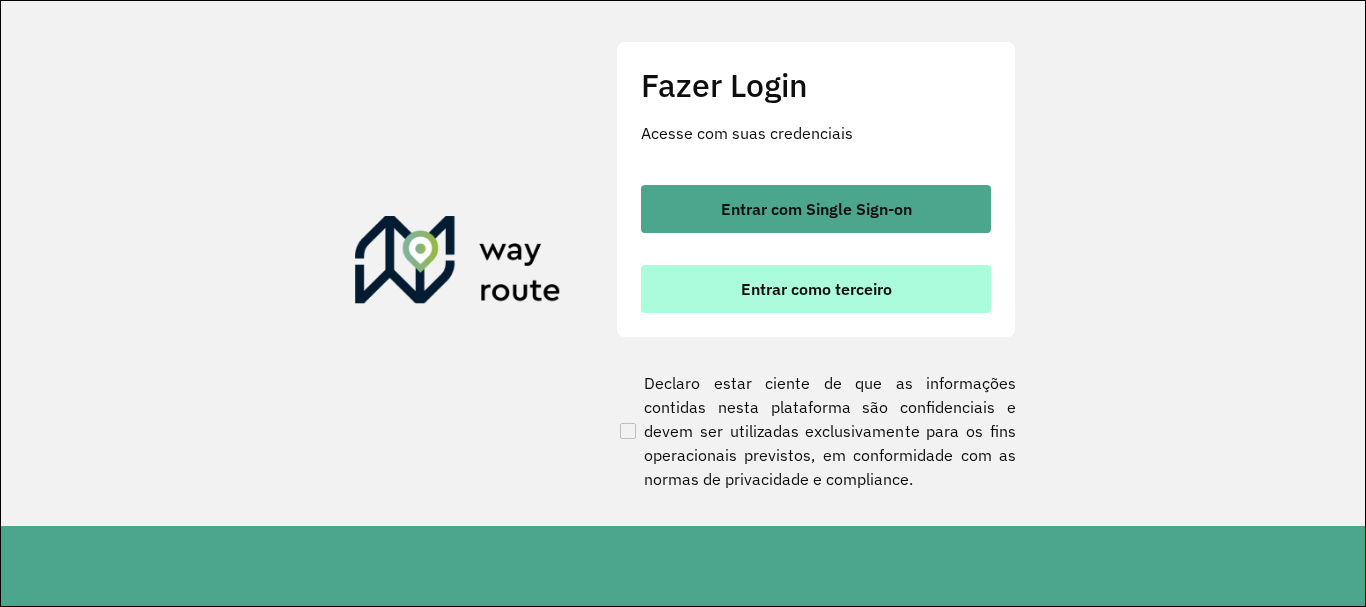 click on "Entrar como terceiro" at bounding box center [816, 289] 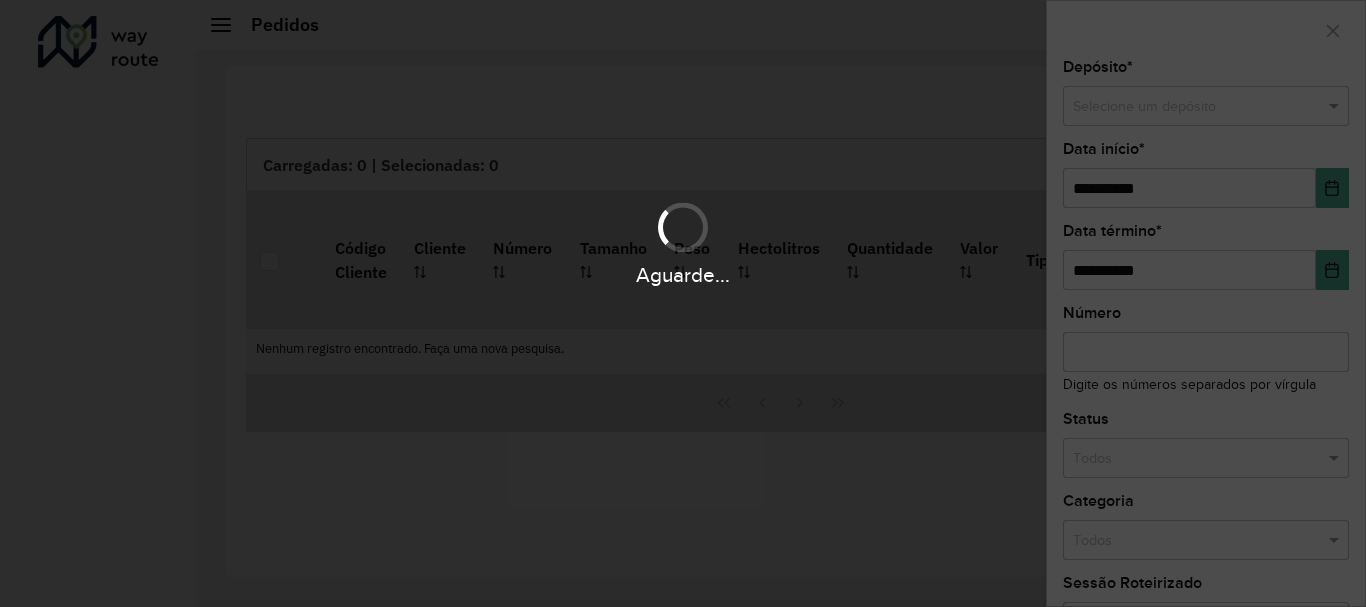 scroll, scrollTop: 0, scrollLeft: 0, axis: both 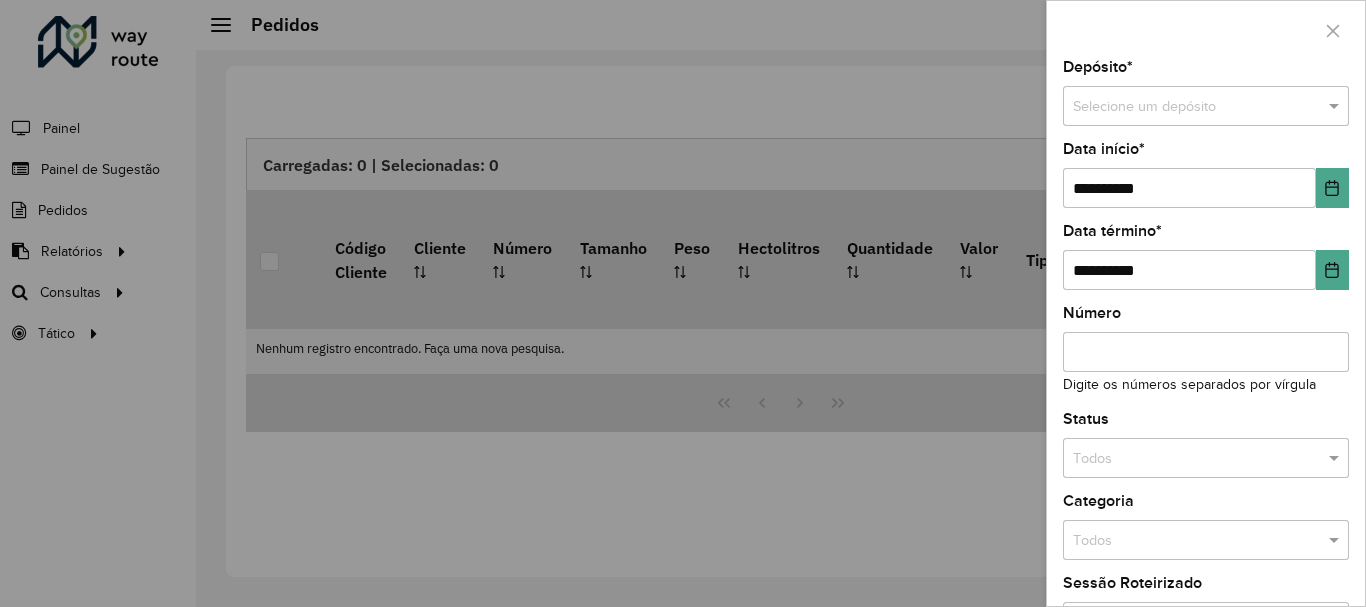 click at bounding box center [683, 303] 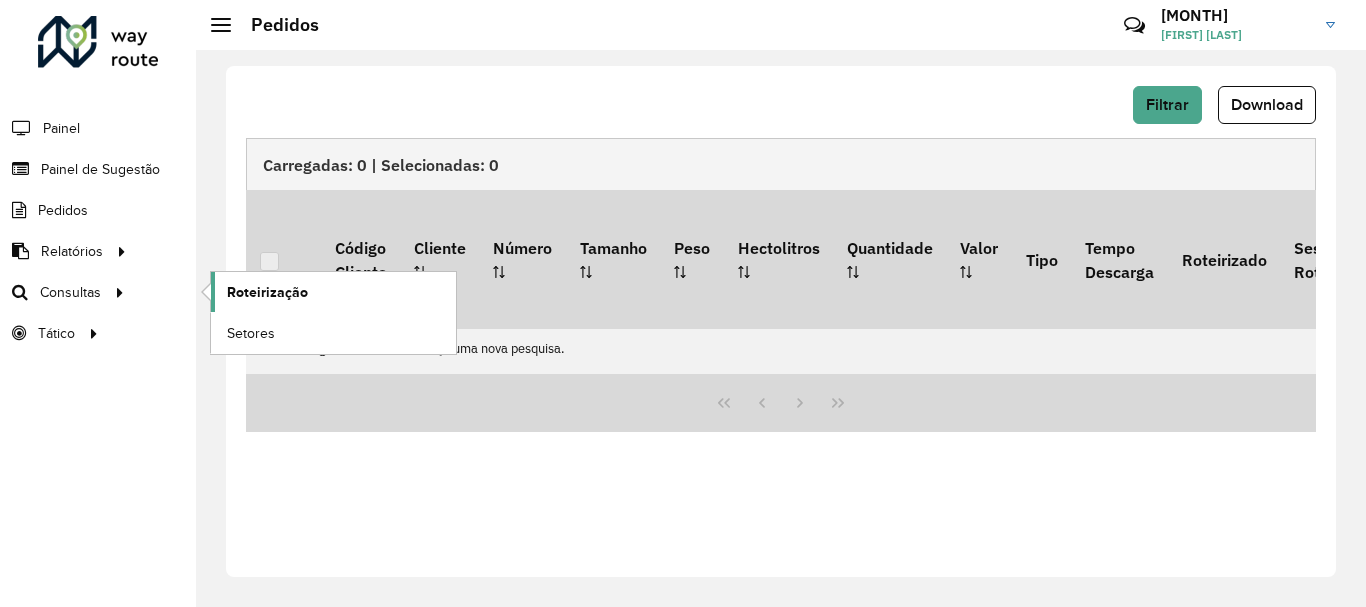 click on "Roteirização" 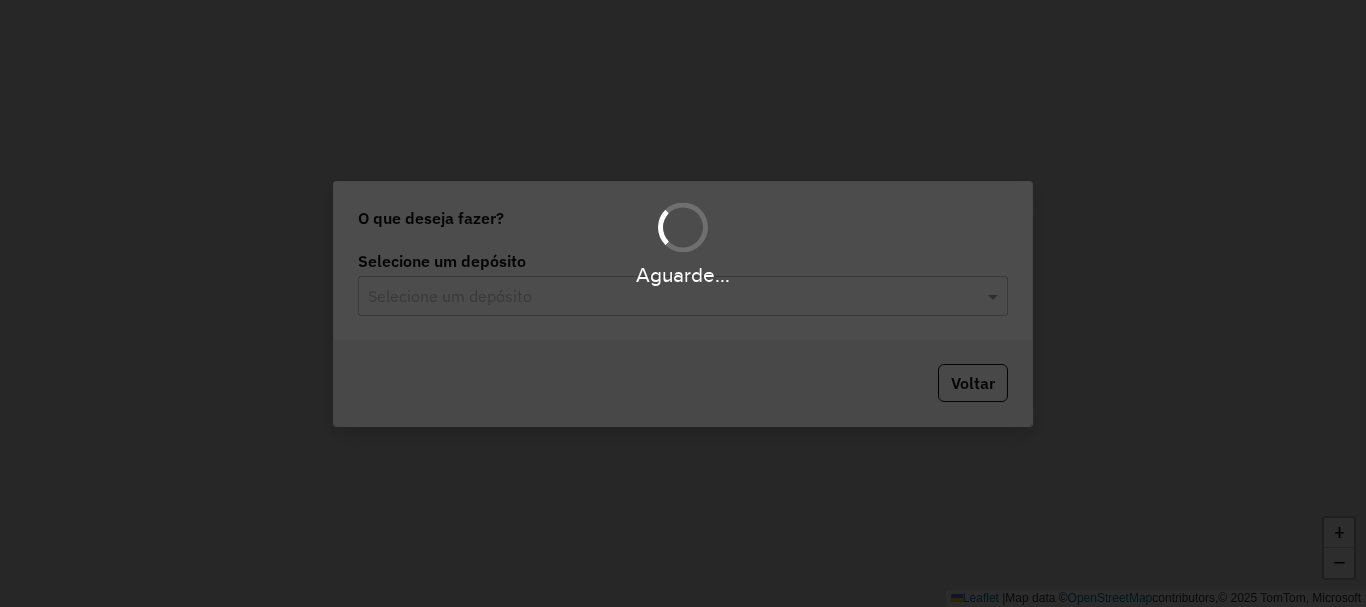 scroll, scrollTop: 0, scrollLeft: 0, axis: both 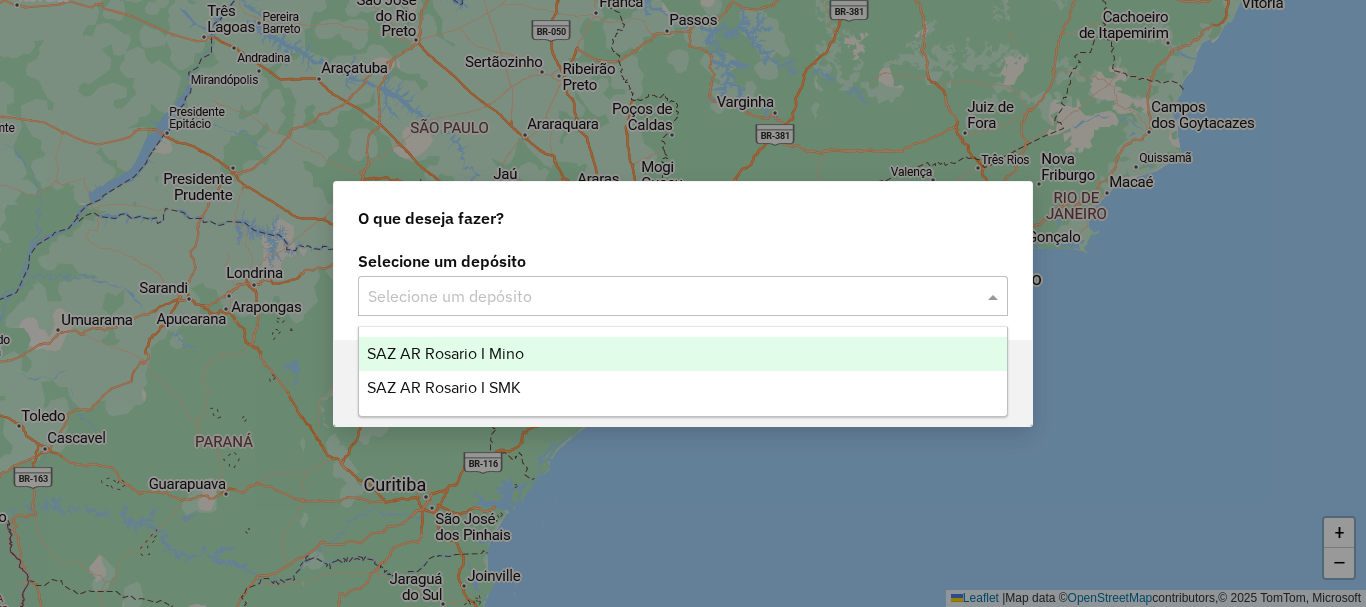 click 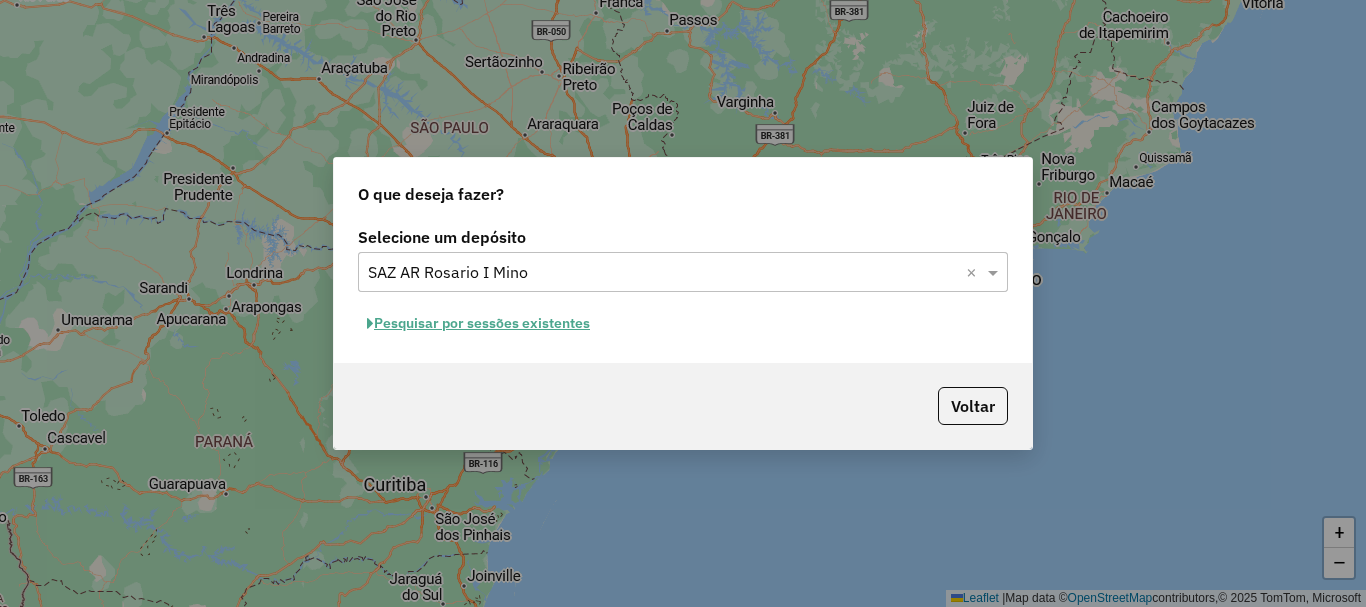 click on "Pesquisar por sessões existentes" 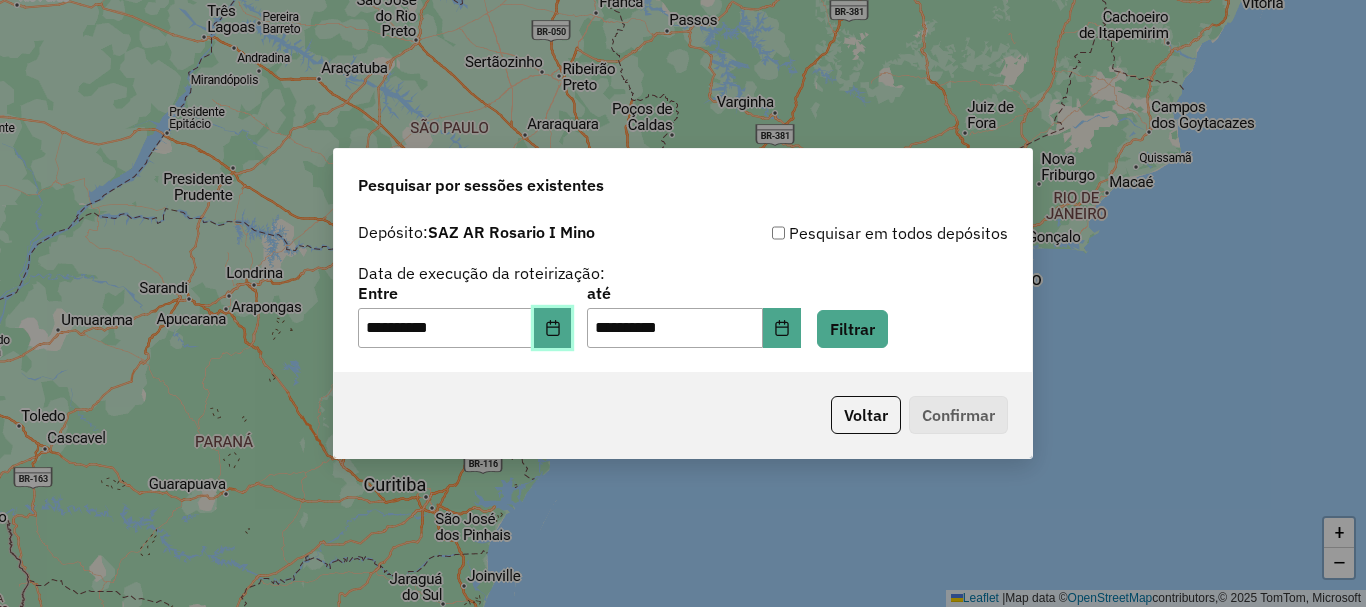 click 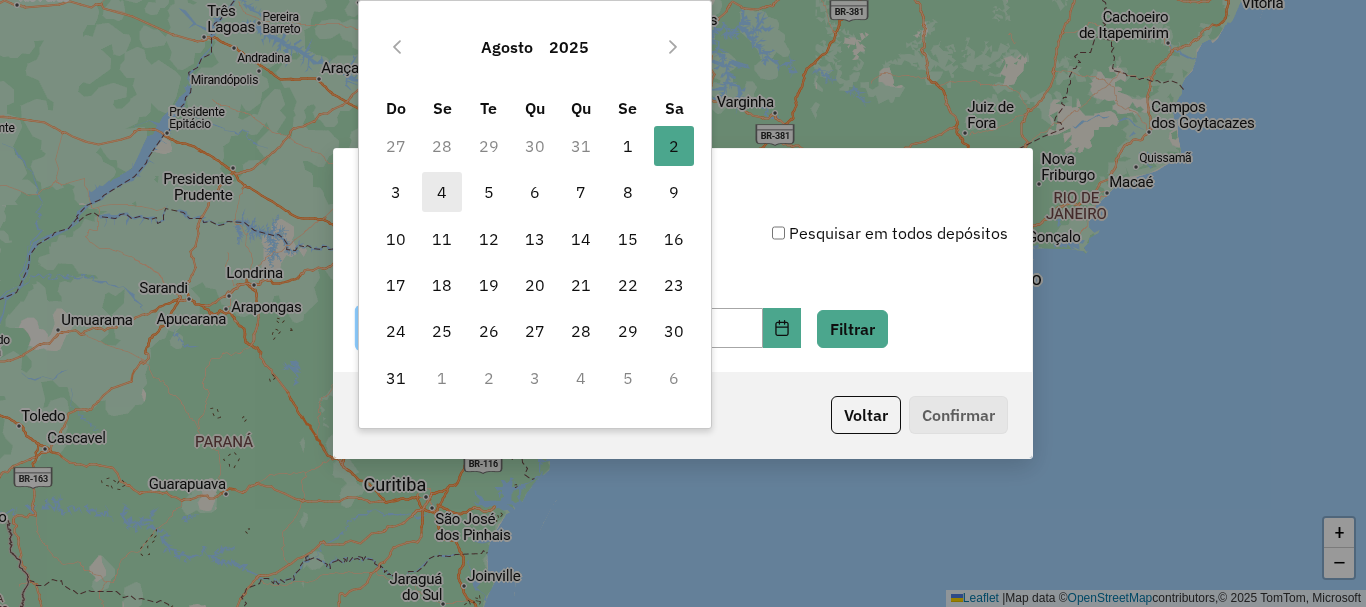 click on "4" at bounding box center [442, 192] 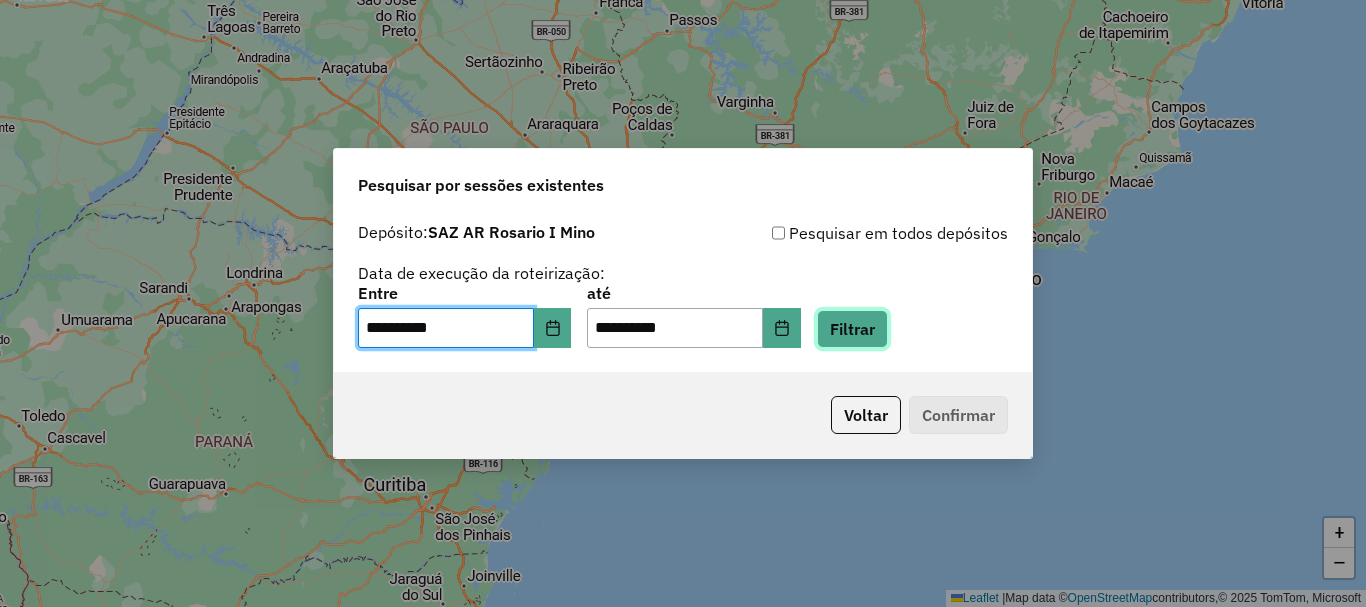 click on "Filtrar" 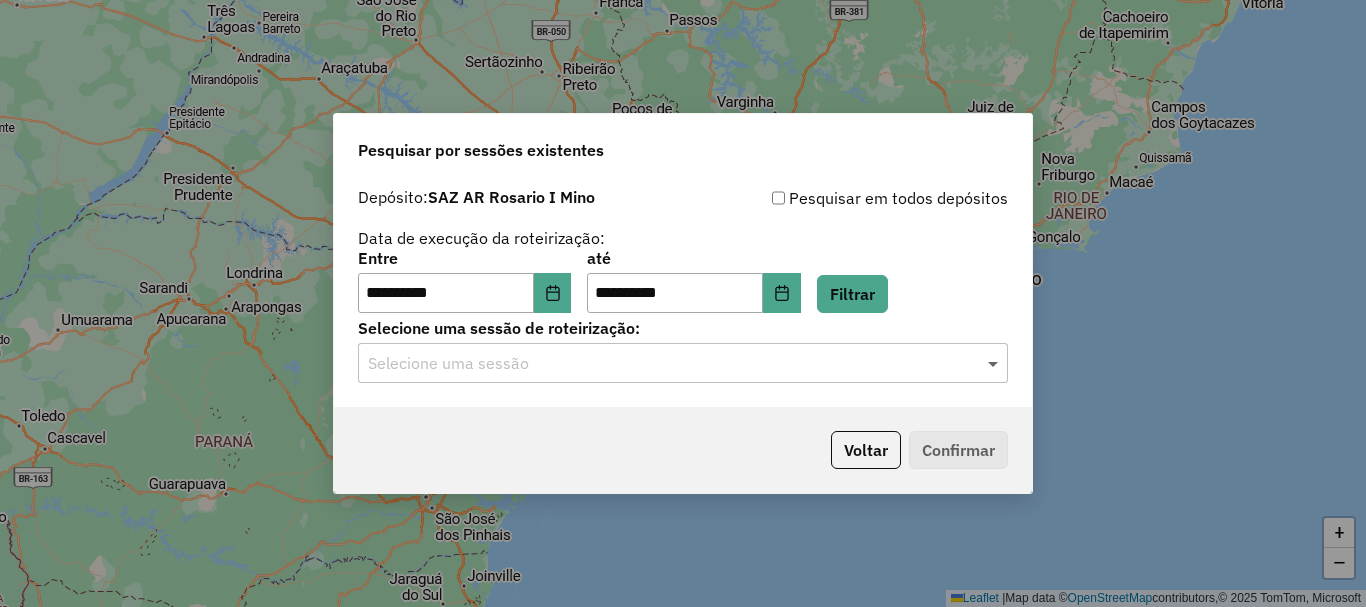 click 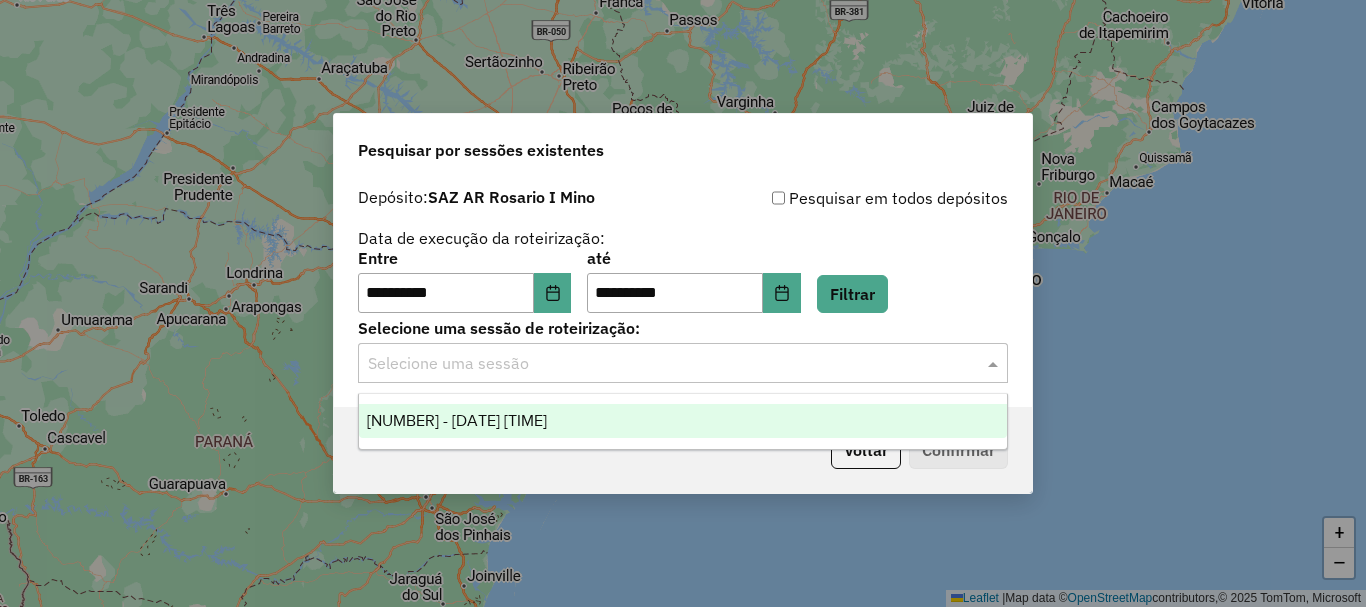 click on "1222710 - 04/08/2025 13:50" at bounding box center (457, 420) 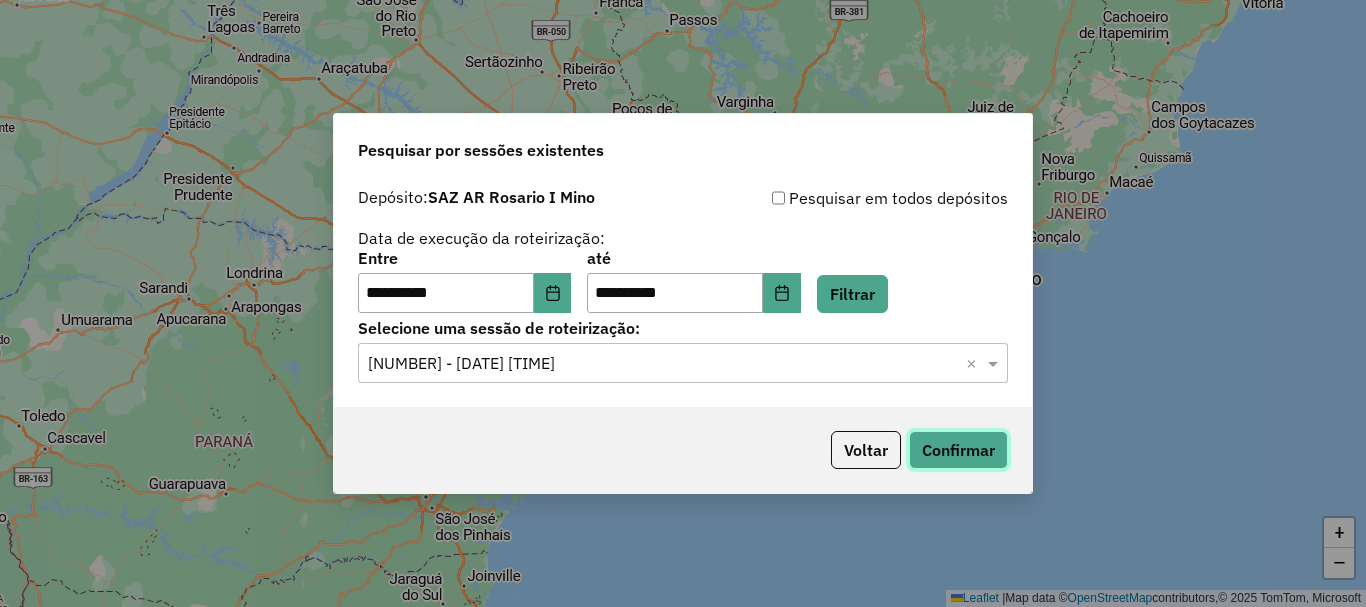 click on "Confirmar" 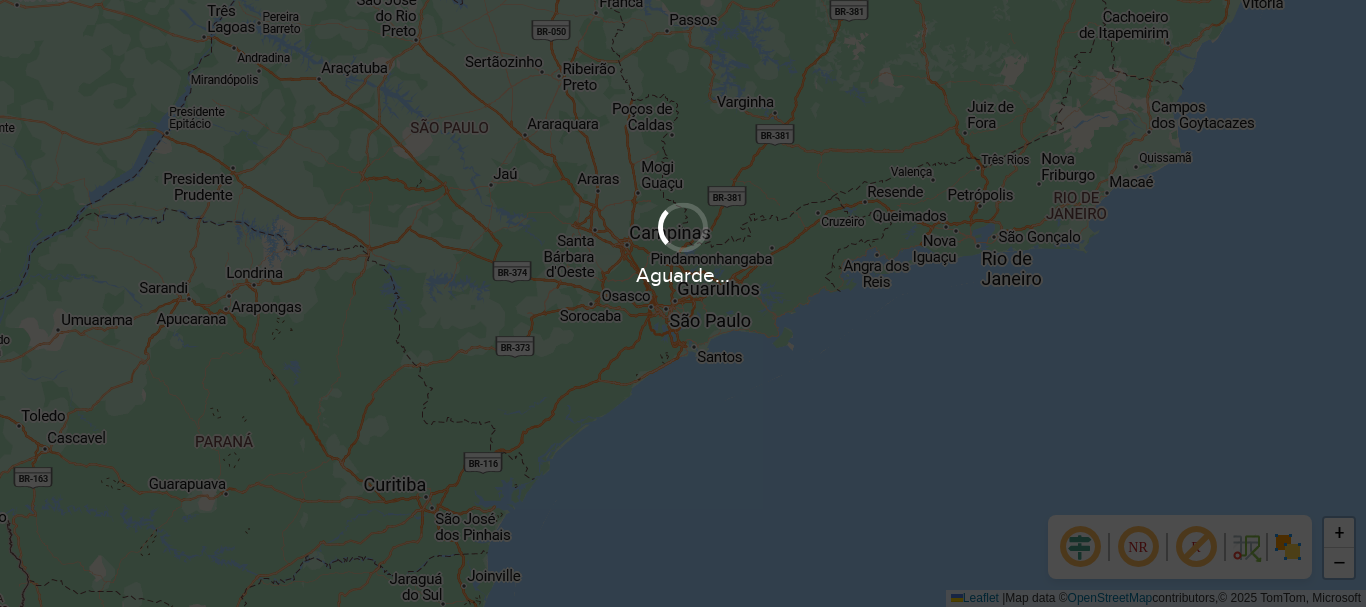 scroll, scrollTop: 0, scrollLeft: 0, axis: both 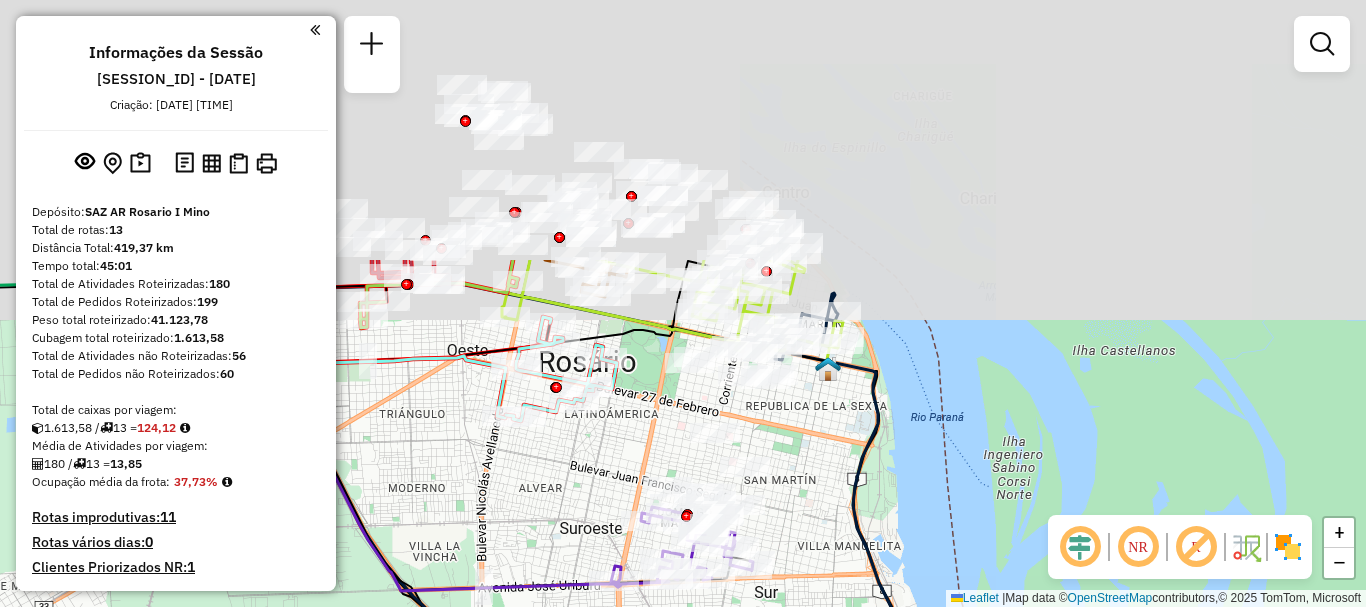 drag, startPoint x: 889, startPoint y: 312, endPoint x: 890, endPoint y: 637, distance: 325.00153 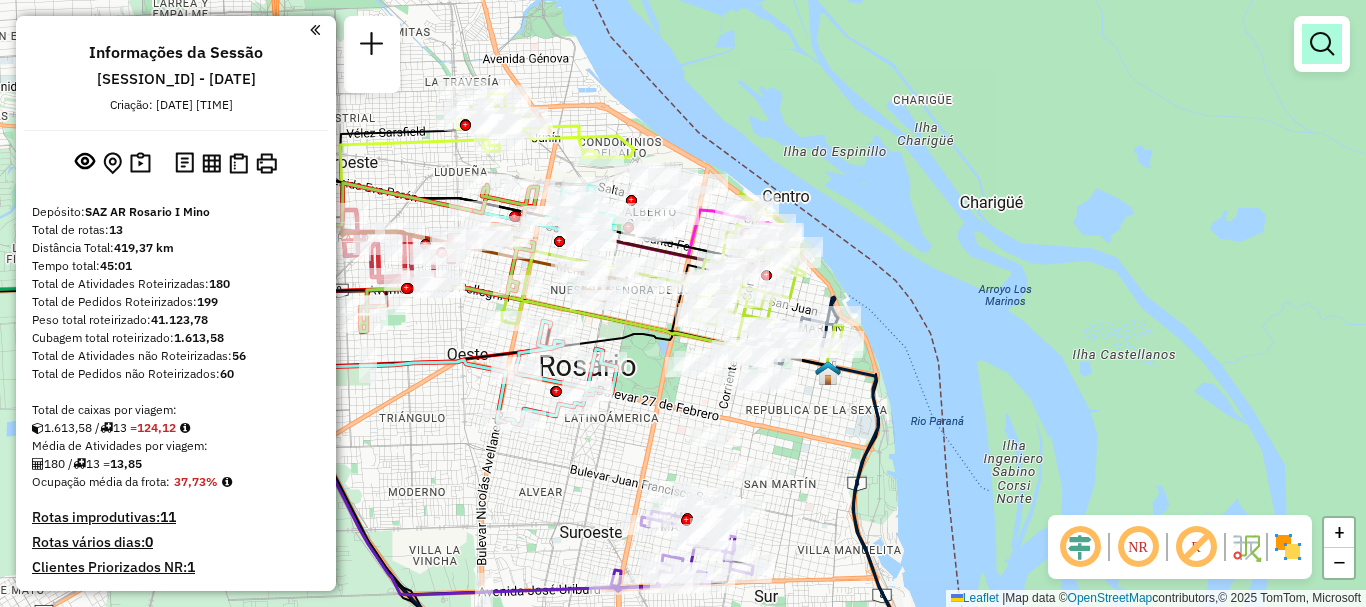 click at bounding box center (1322, 44) 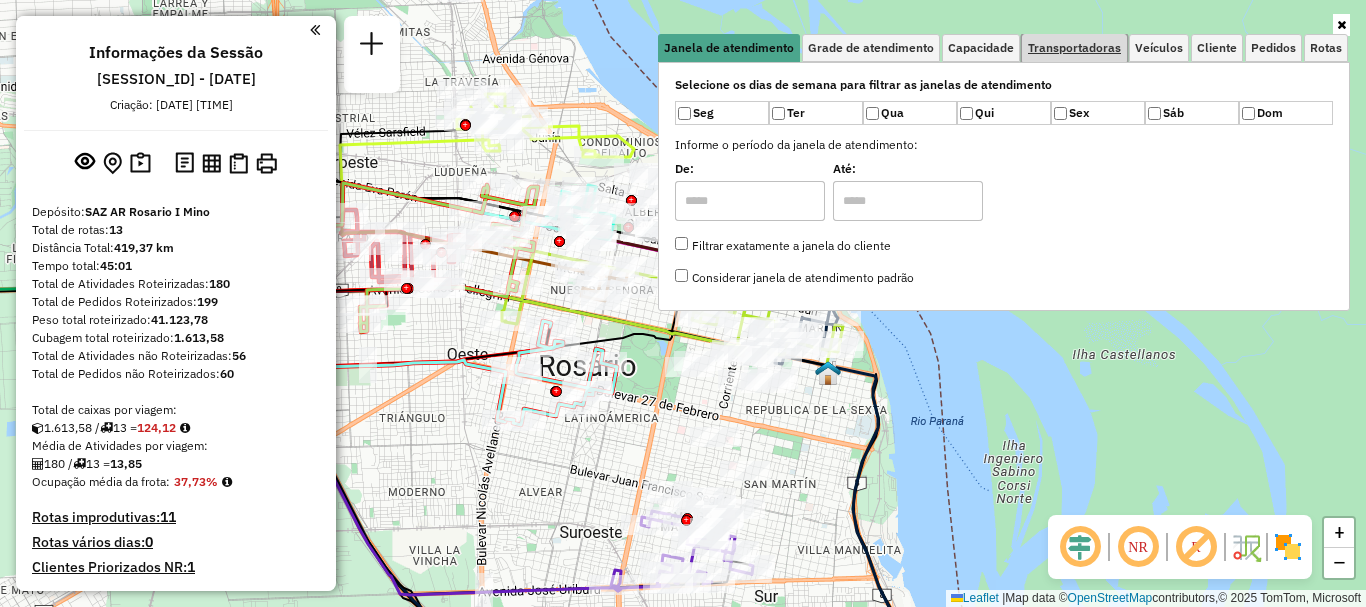 click on "Transportadoras" at bounding box center [1074, 48] 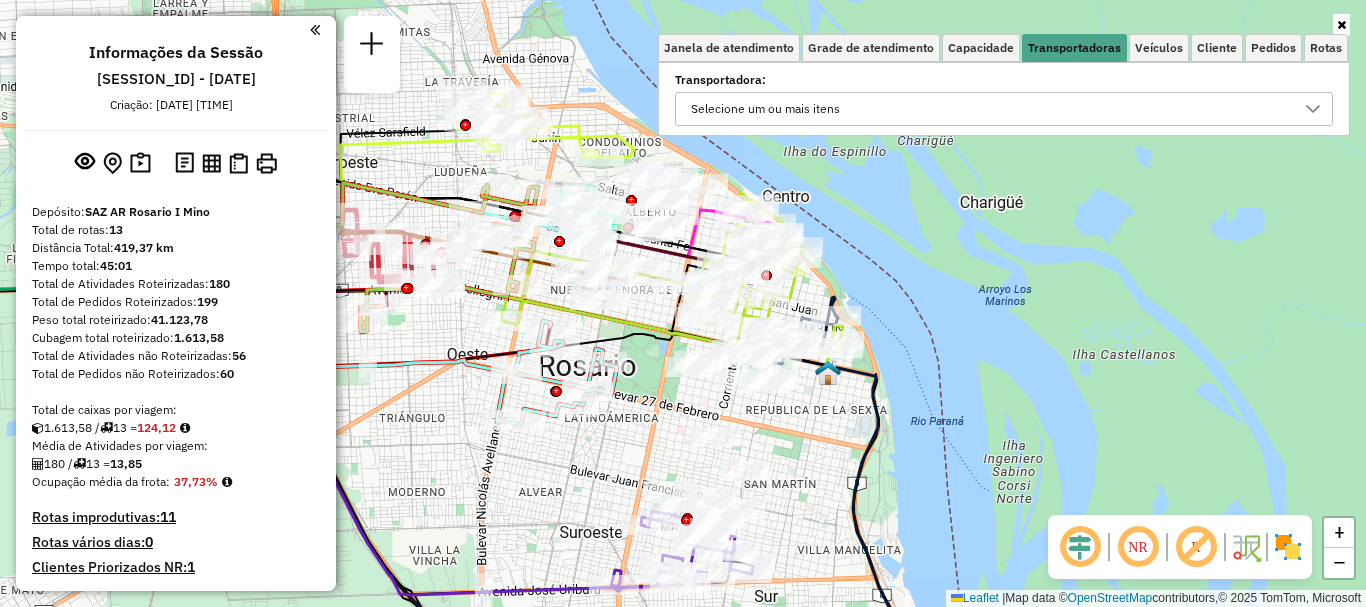 click 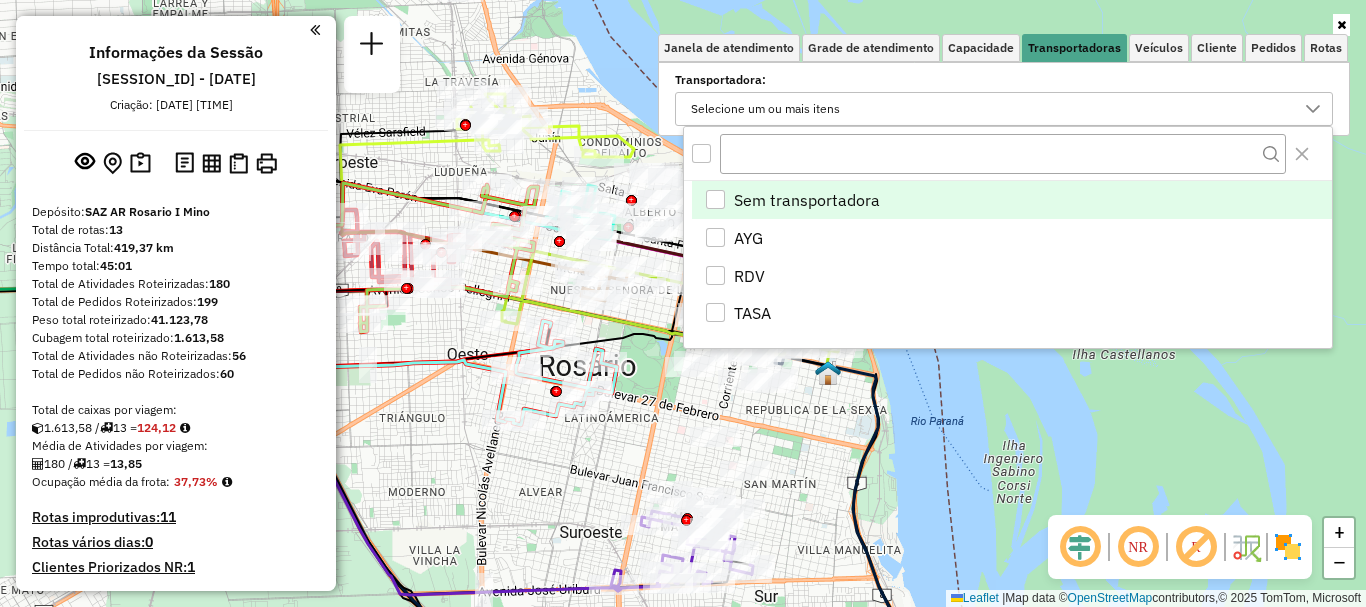 scroll, scrollTop: 12, scrollLeft: 69, axis: both 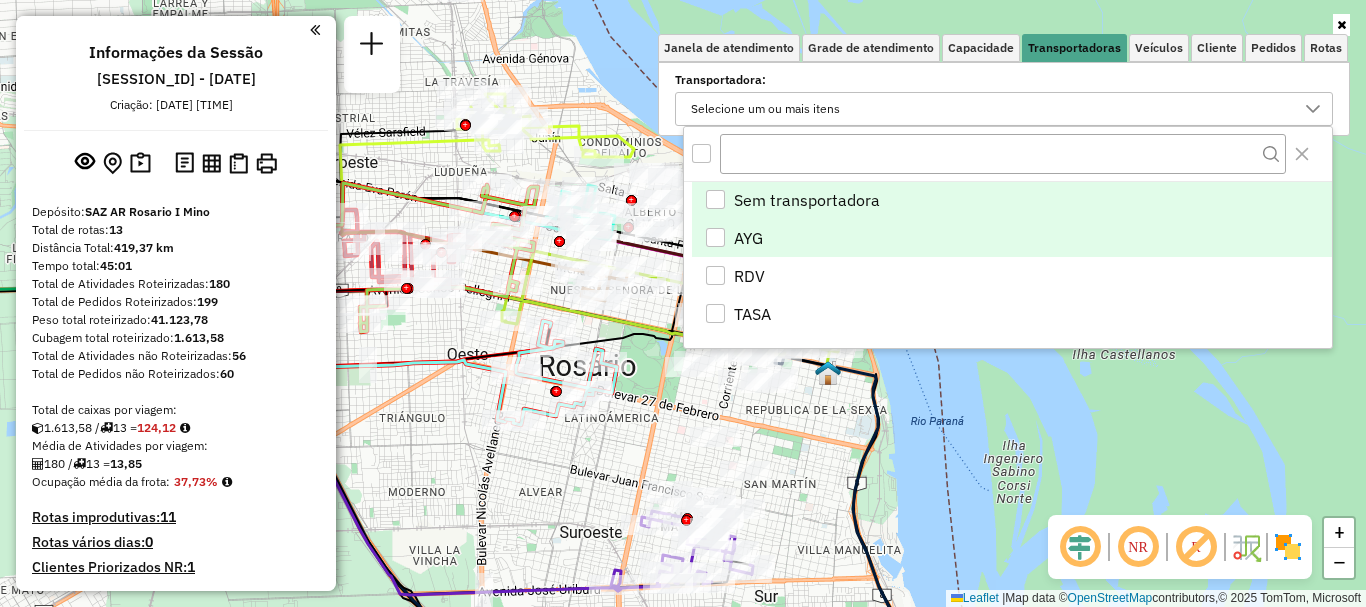 click at bounding box center (715, 237) 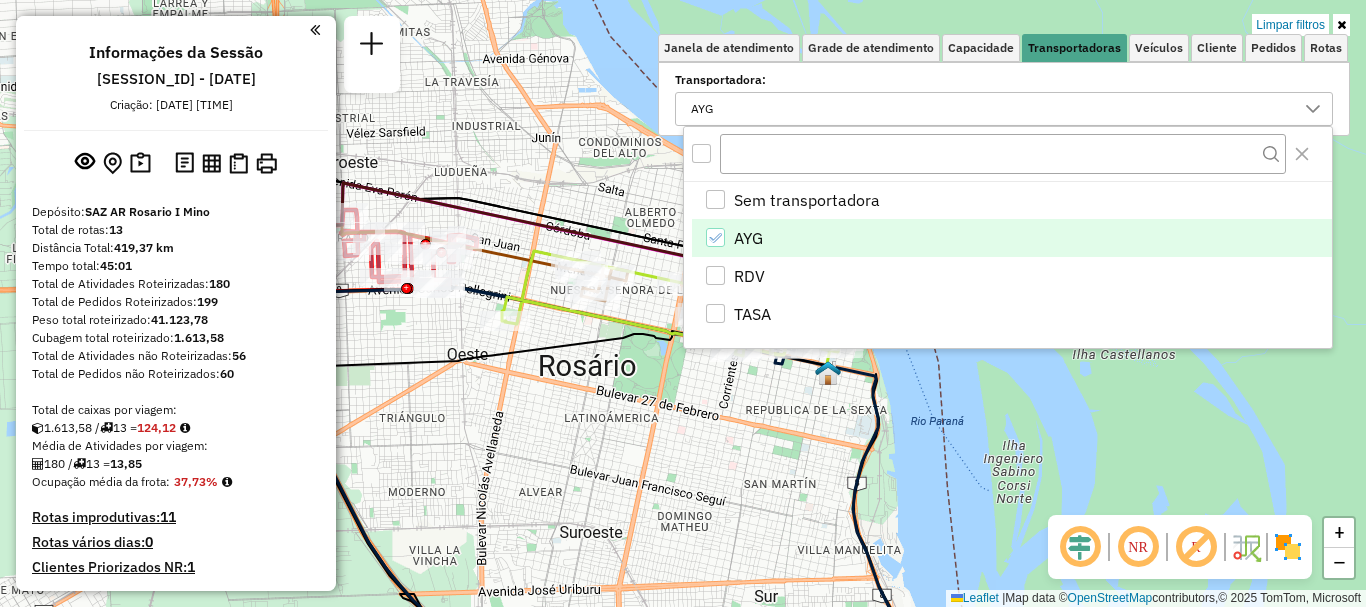 click on "Limpar filtros Janela de atendimento Grade de atendimento Capacidade Transportadoras Veículos Cliente Pedidos  Rotas Selecione os dias de semana para filtrar as janelas de atendimento  Seg   Ter   Qua   Qui   Sex   Sáb   Dom  Informe o período da janela de atendimento: De: Até:  Filtrar exatamente a janela do cliente  Considerar janela de atendimento padrão  Selecione os dias de semana para filtrar as grades de atendimento  Seg   Ter   Qua   Qui   Sex   Sáb   Dom   Considerar clientes sem dia de atendimento cadastrado  Clientes fora do dia de atendimento selecionado Filtrar as atividades entre os valores definidos abaixo:  Peso mínimo:   Peso máximo:   Cubagem mínima:   Cubagem máxima:   De:   Até:  Filtrar as atividades entre o tempo de atendimento definido abaixo:  De:   Até:   Considerar capacidade total dos clientes não roteirizados Transportadora: AYG Tipo de veículo: Selecione um ou mais itens Veículo: Selecione um ou mais itens Motorista: Selecione um ou mais itens Nome: Tipo de cliente:" 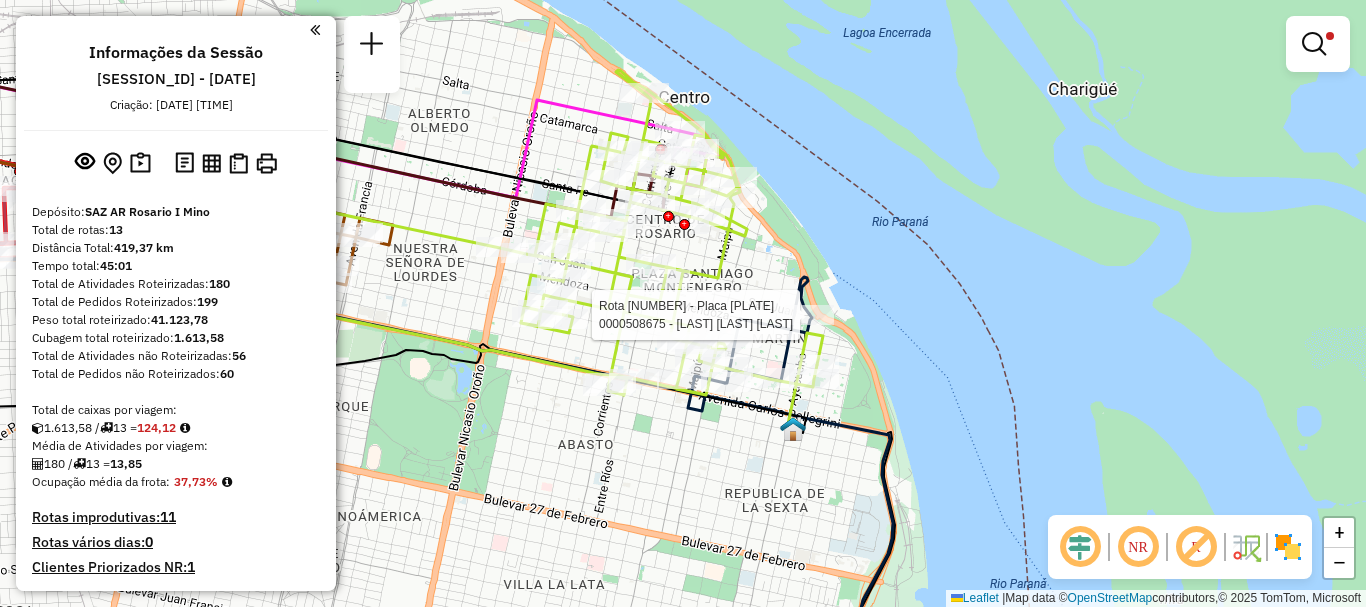 select on "**********" 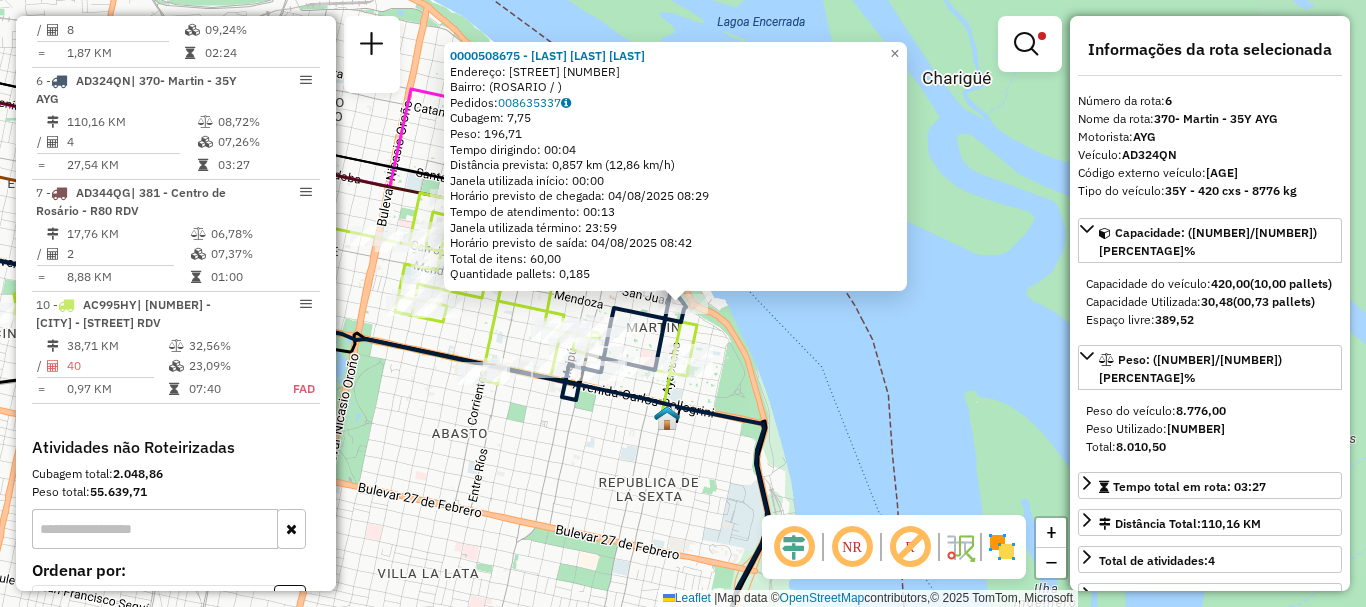 scroll, scrollTop: 1059, scrollLeft: 0, axis: vertical 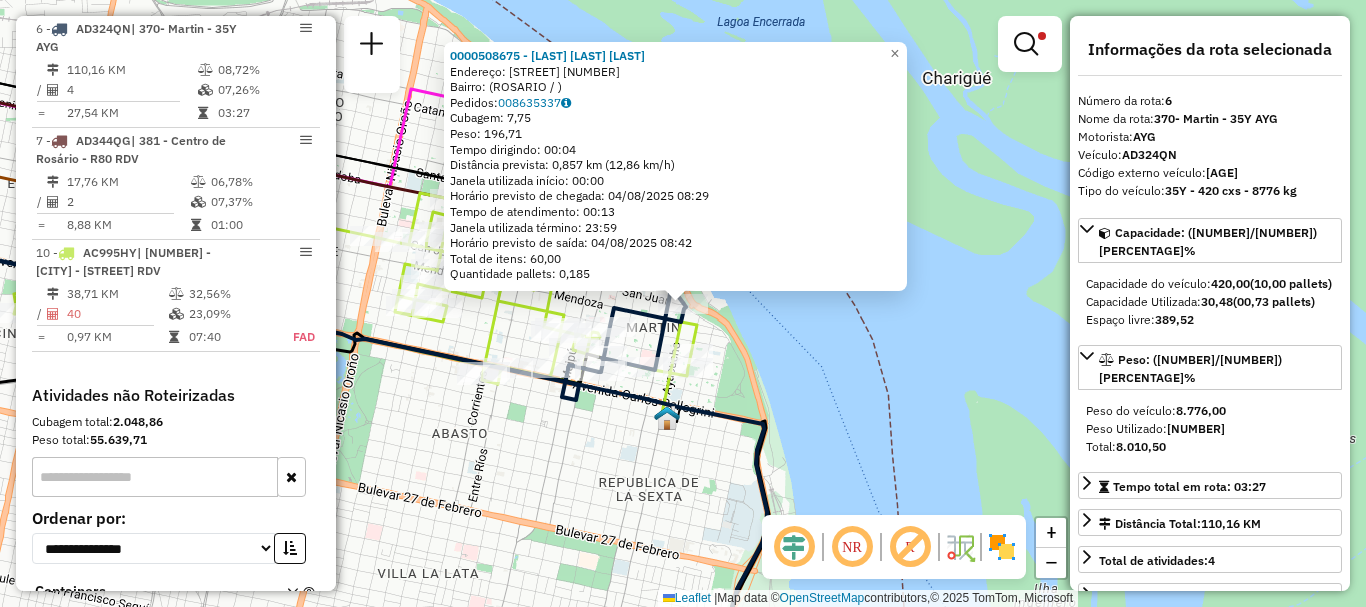 click on "0000508675 - Ferrari Oscar Ceferino  Endereço: SAN JUAN 1592   Bairro:  (ROSARIO / )   Pedidos:  008635337   Cubagem: 7,75  Peso: 196,71  Tempo dirigindo: 00:04   Distância prevista: 0,857 km (12,86 km/h)   Janela utilizada início: 00:00   Horário previsto de chegada: 04/08/2025 08:29   Tempo de atendimento: 00:13   Janela utilizada término: 23:59   Horário previsto de saída: 04/08/2025 08:42   Total de itens: 60,00   Quantidade pallets: 0,185  × Limpar filtros Janela de atendimento Grade de atendimento Capacidade Transportadoras Veículos Cliente Pedidos  Rotas Selecione os dias de semana para filtrar as janelas de atendimento  Seg   Ter   Qua   Qui   Sex   Sáb   Dom  Informe o período da janela de atendimento: De: Até:  Filtrar exatamente a janela do cliente  Considerar janela de atendimento padrão  Selecione os dias de semana para filtrar as grades de atendimento  Seg   Ter   Qua   Qui   Sex   Sáb   Dom   Considerar clientes sem dia de atendimento cadastrado  Peso mínimo:   Peso máximo:  AYG" 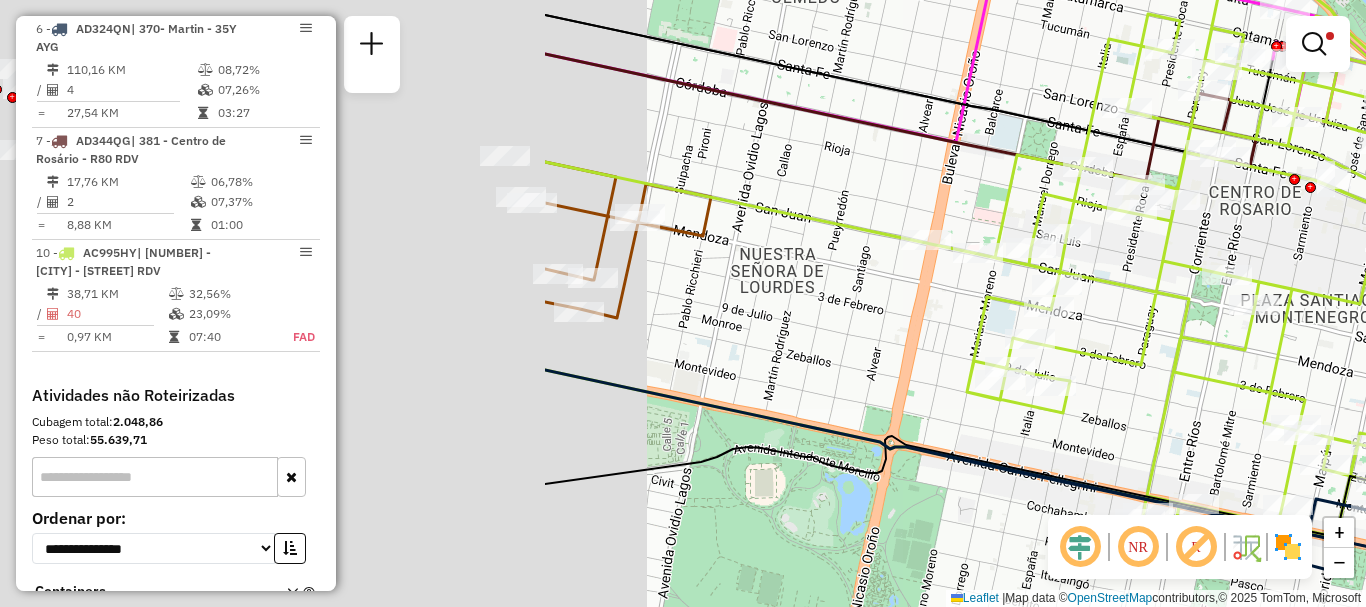 drag, startPoint x: 484, startPoint y: 239, endPoint x: 1166, endPoint y: 185, distance: 684.13446 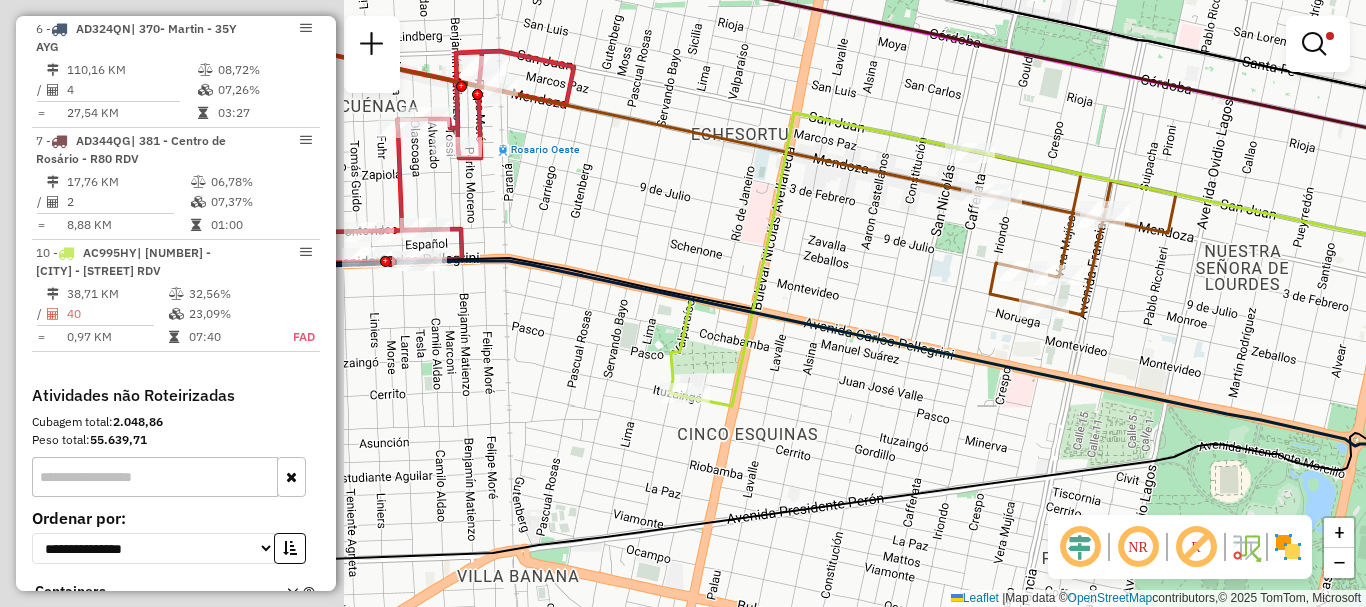 drag, startPoint x: 820, startPoint y: 287, endPoint x: 1261, endPoint y: 305, distance: 441.3672 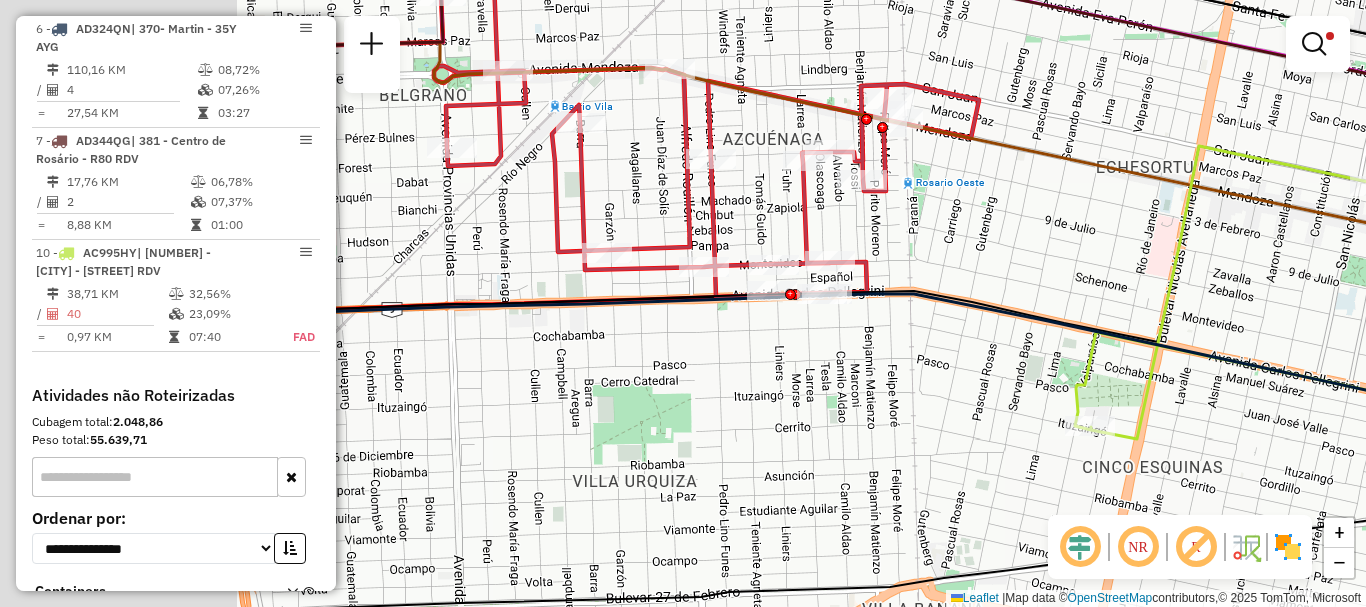 drag, startPoint x: 899, startPoint y: 299, endPoint x: 1238, endPoint y: 326, distance: 340.07352 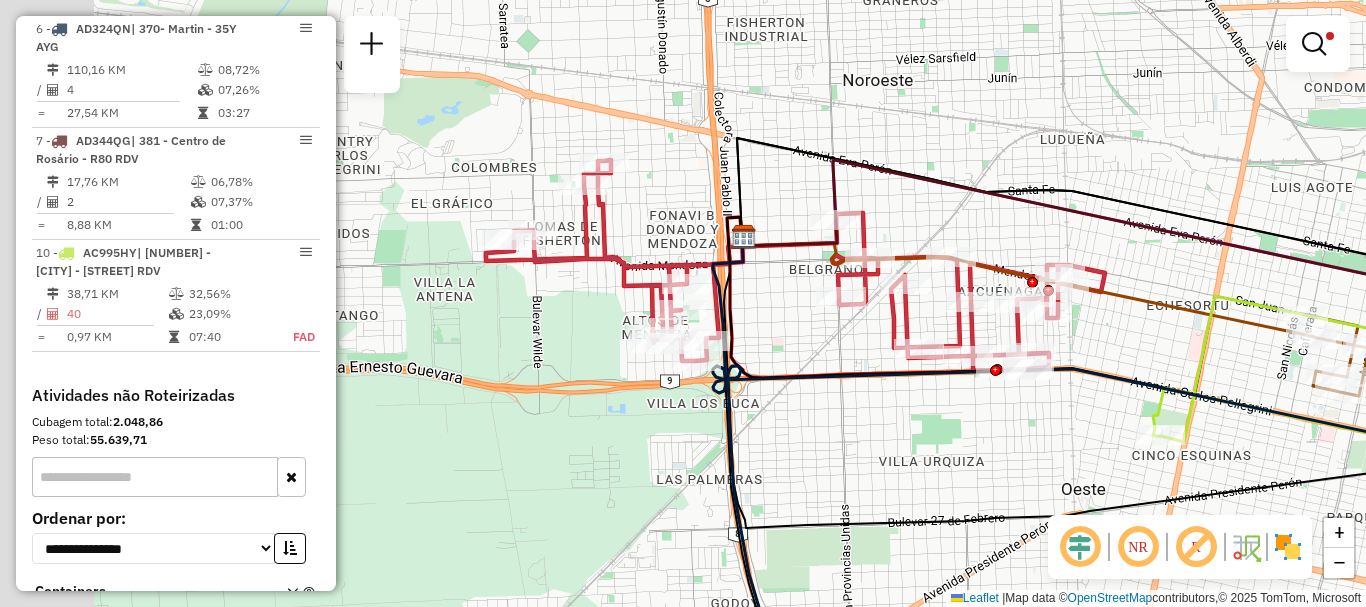 drag, startPoint x: 879, startPoint y: 381, endPoint x: 1012, endPoint y: 403, distance: 134.80727 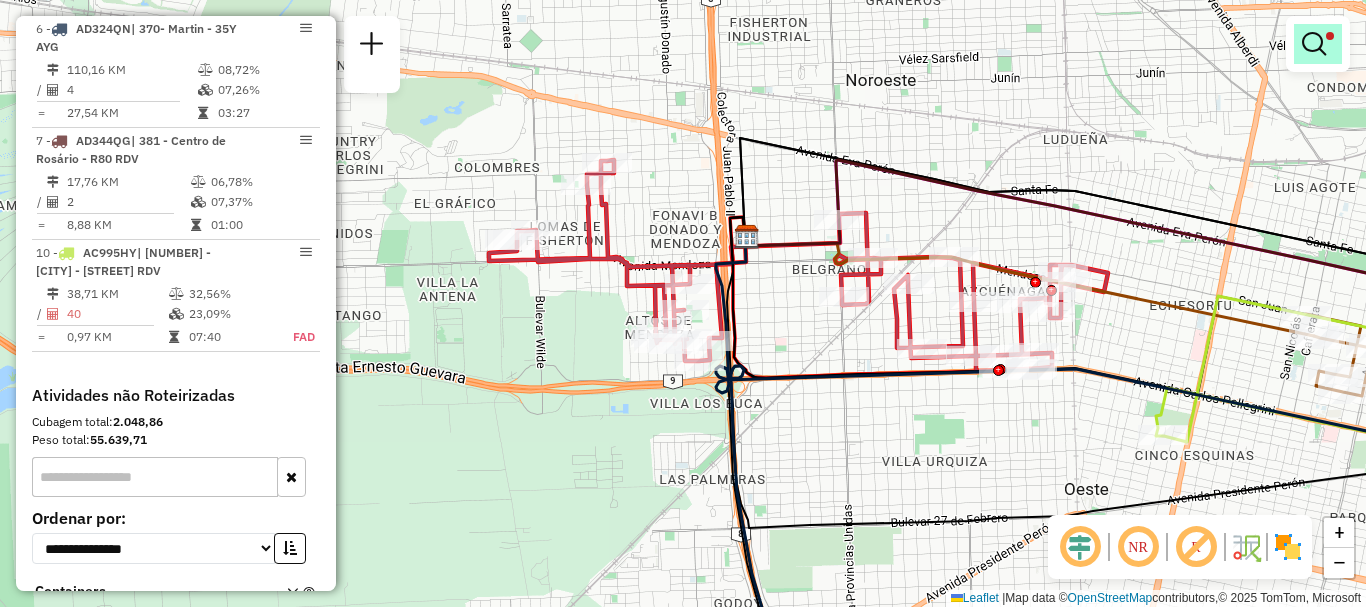 click at bounding box center [1314, 44] 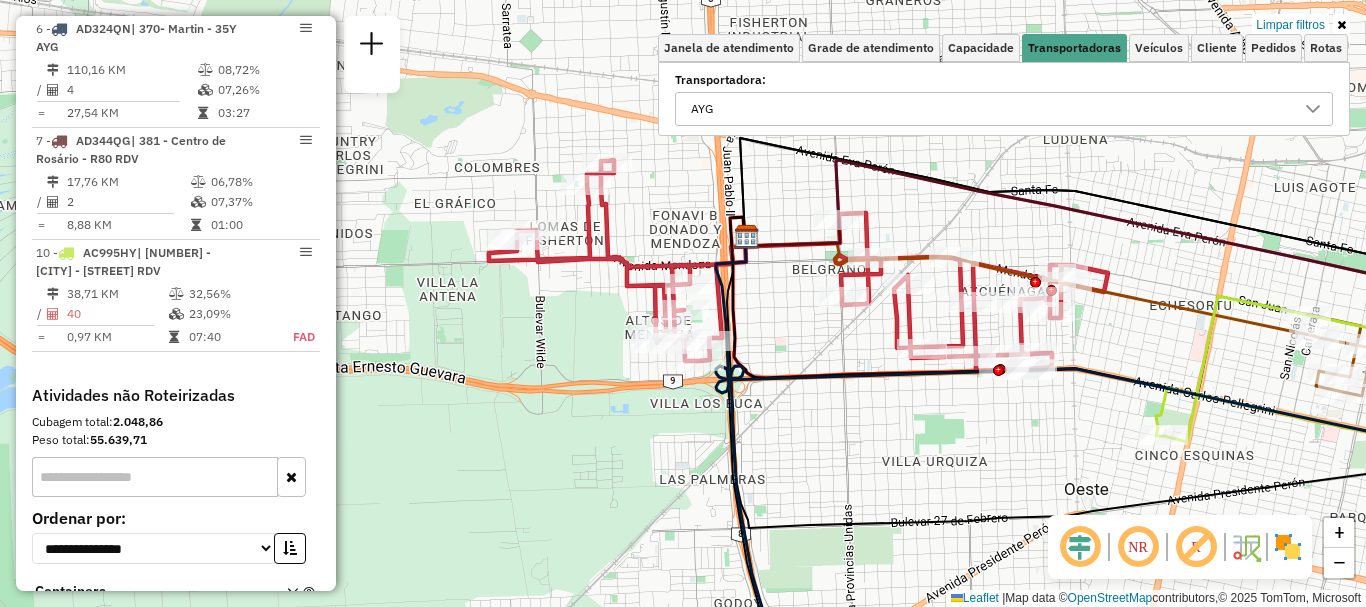 click 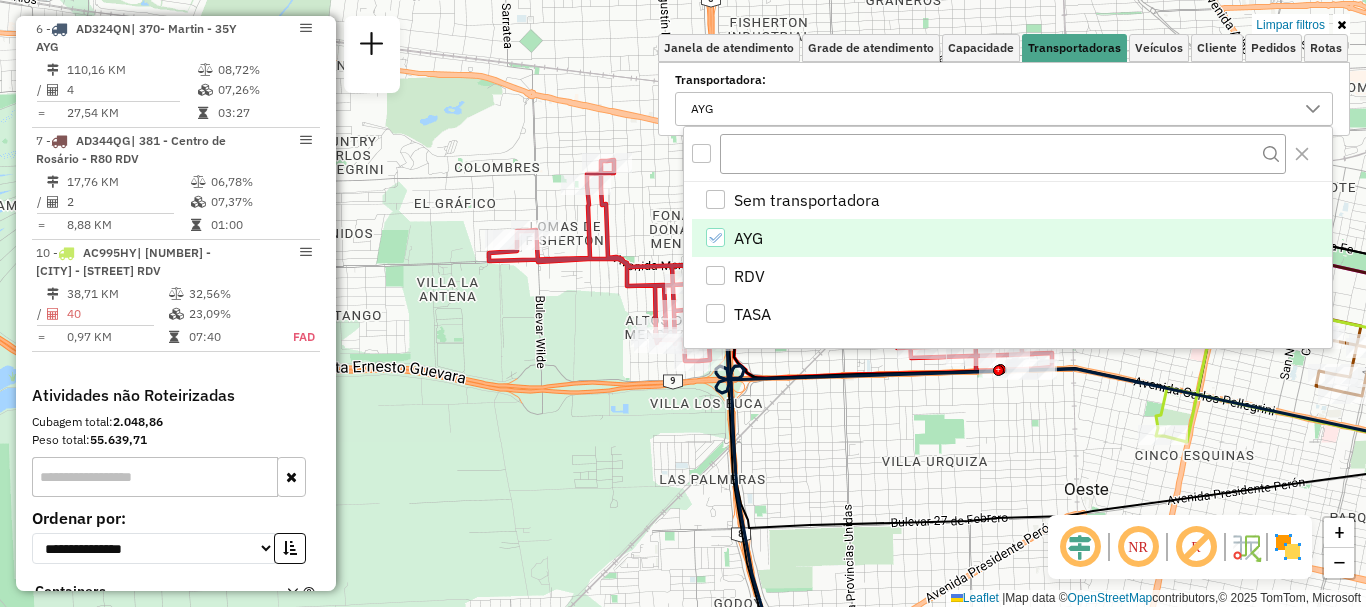 click 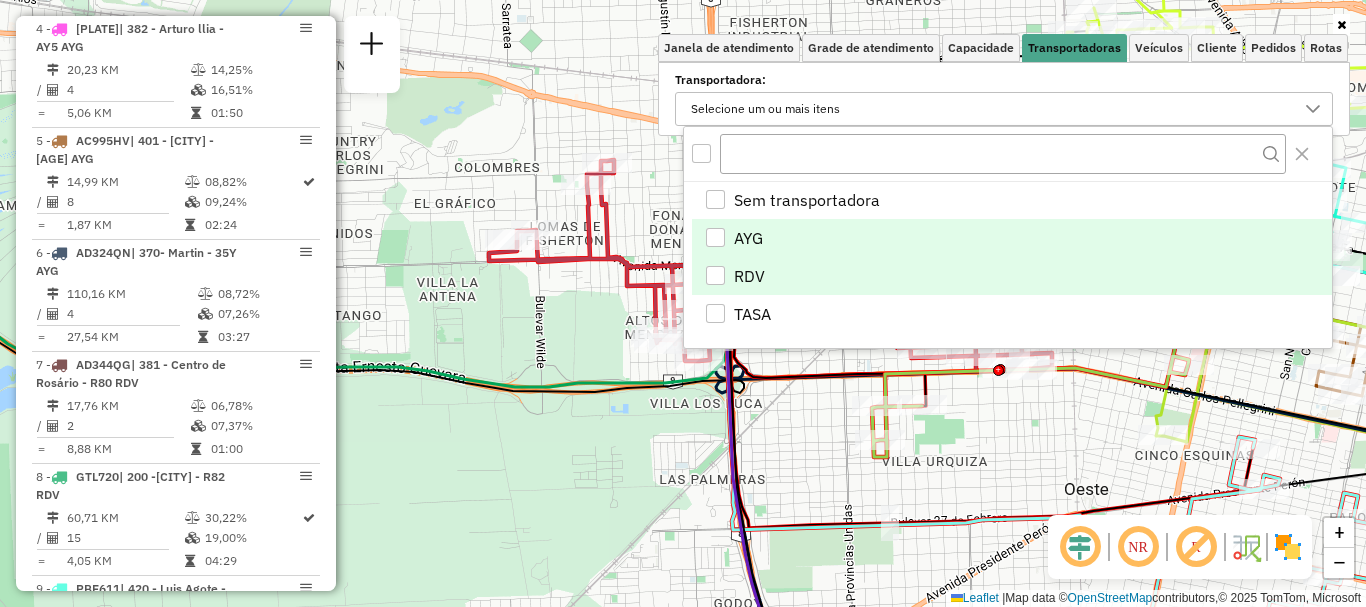 click at bounding box center (715, 275) 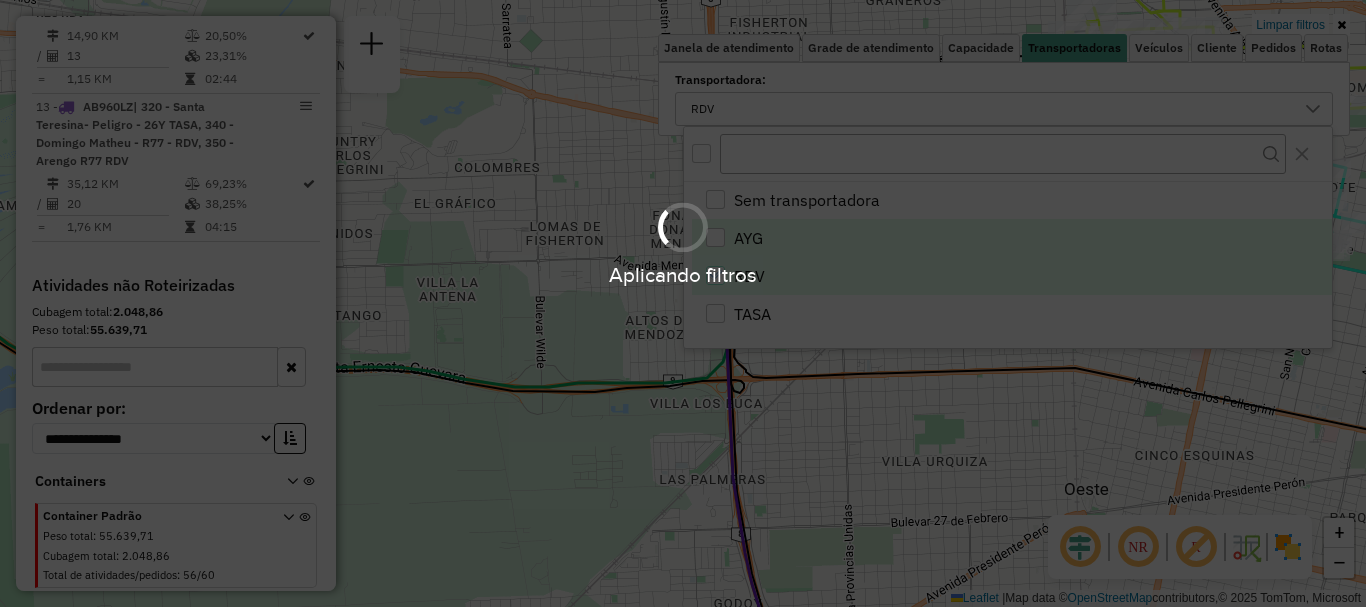 click on "Aplicando filtros  Pop-up bloqueado!  Seu navegador bloqueou automáticamente a abertura de uma nova janela.   Acesse as configurações e adicione o endereço do sistema a lista de permissão.   Fechar  Informações da Sessão 1222710 - 04/08/2025  Criação: 02/08/2025 13:50   Depósito:  SAZ AR Rosario I Mino  Total de rotas:  13  Distância Total:  419,37 km  Tempo total:  45:01  Total de Atividades Roteirizadas:  180  Total de Pedidos Roteirizados:  199  Peso total roteirizado:  41.123,78  Cubagem total roteirizado:  1.613,58  Total de Atividades não Roteirizadas:  56  Total de Pedidos não Roteirizados:  60 Total de caixas por viagem:  1.613,58 /   13 =  124,12 Média de Atividades por viagem:  180 /   13 =  13,85 Ocupação média da frota:  37,73%   Rotas improdutivas:  11  Rotas vários dias:  0  Clientes Priorizados NR:  1  Transportadoras  Rotas  Recargas: 0   Ver rotas   Ver veículos   2 -       AB951JU   | 120- Industrial - R93 RDV  20,04 KM   17,67%  /  17   12,37%     =  1,18 KM   03:19  /" at bounding box center (683, 303) 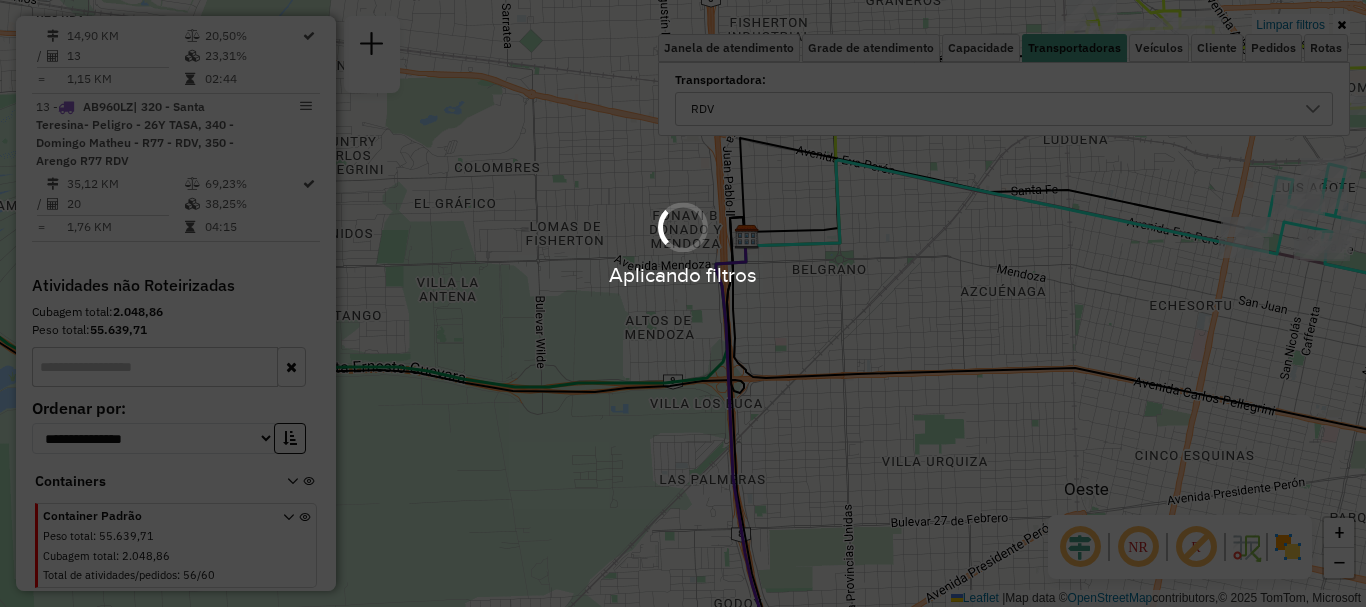 scroll, scrollTop: 705, scrollLeft: 0, axis: vertical 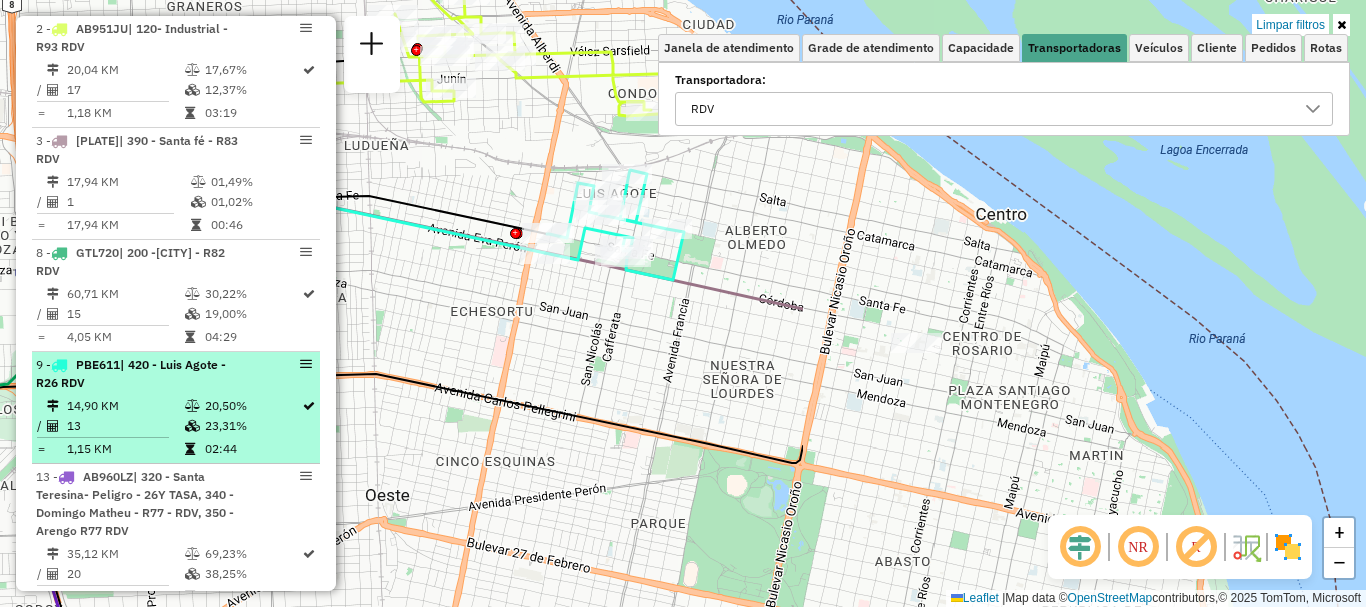 drag, startPoint x: 937, startPoint y: 445, endPoint x: 305, endPoint y: 459, distance: 632.155 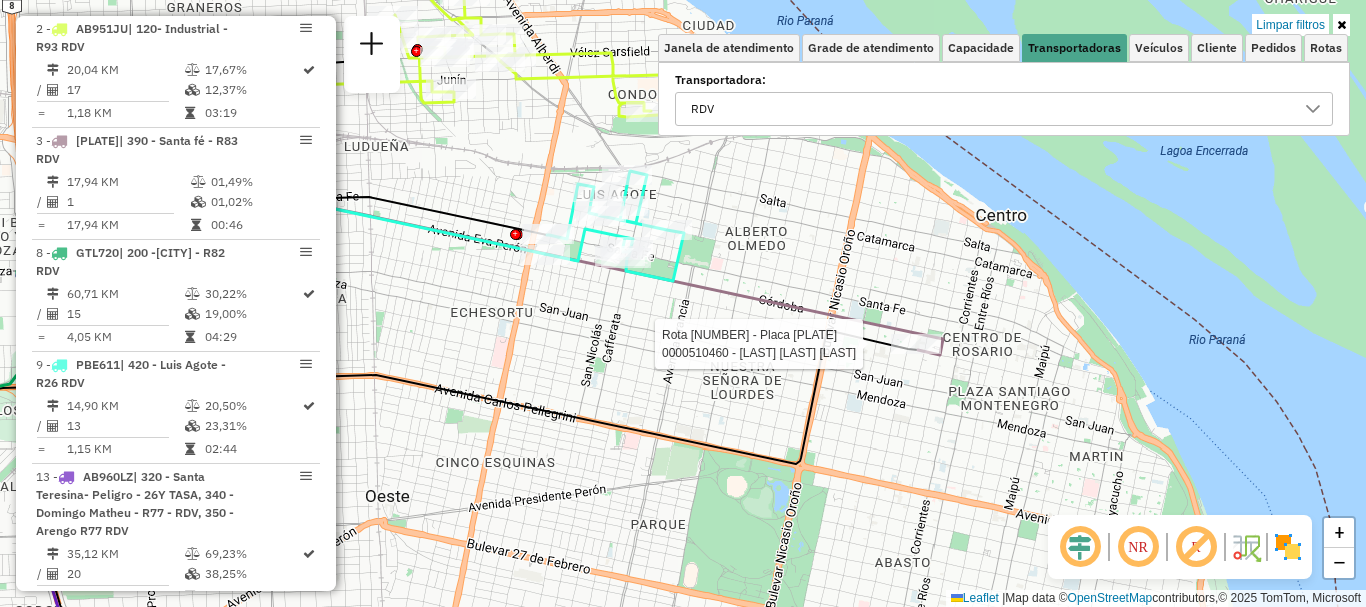 select on "**********" 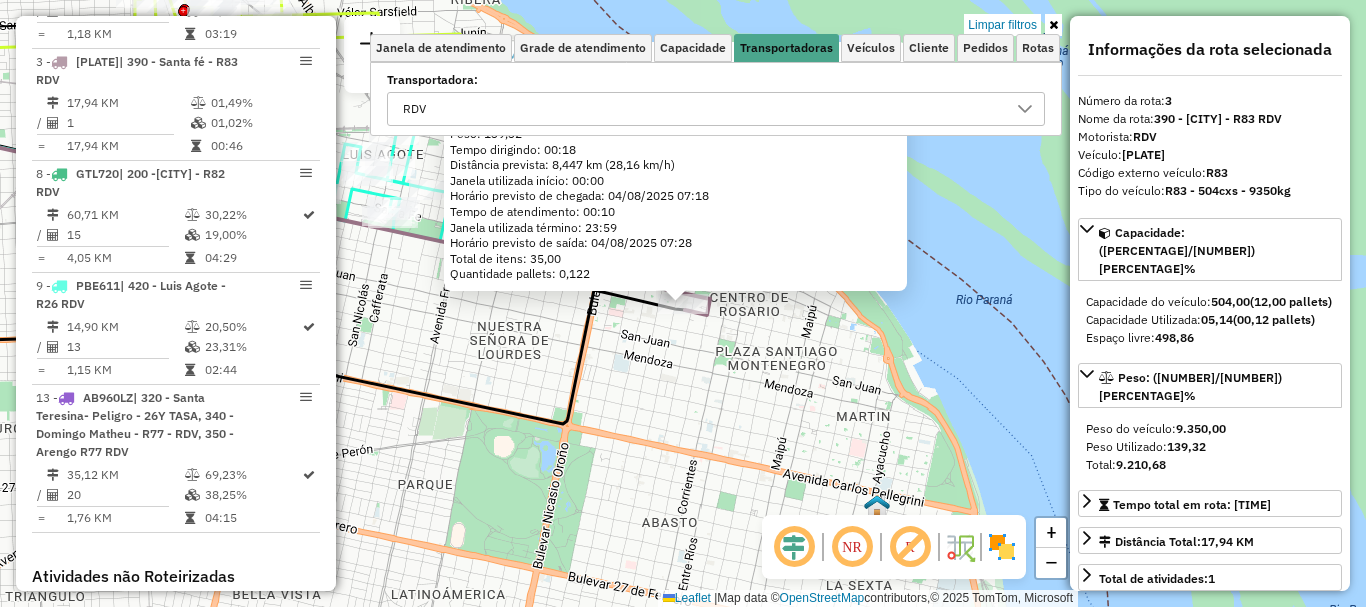 scroll, scrollTop: 817, scrollLeft: 0, axis: vertical 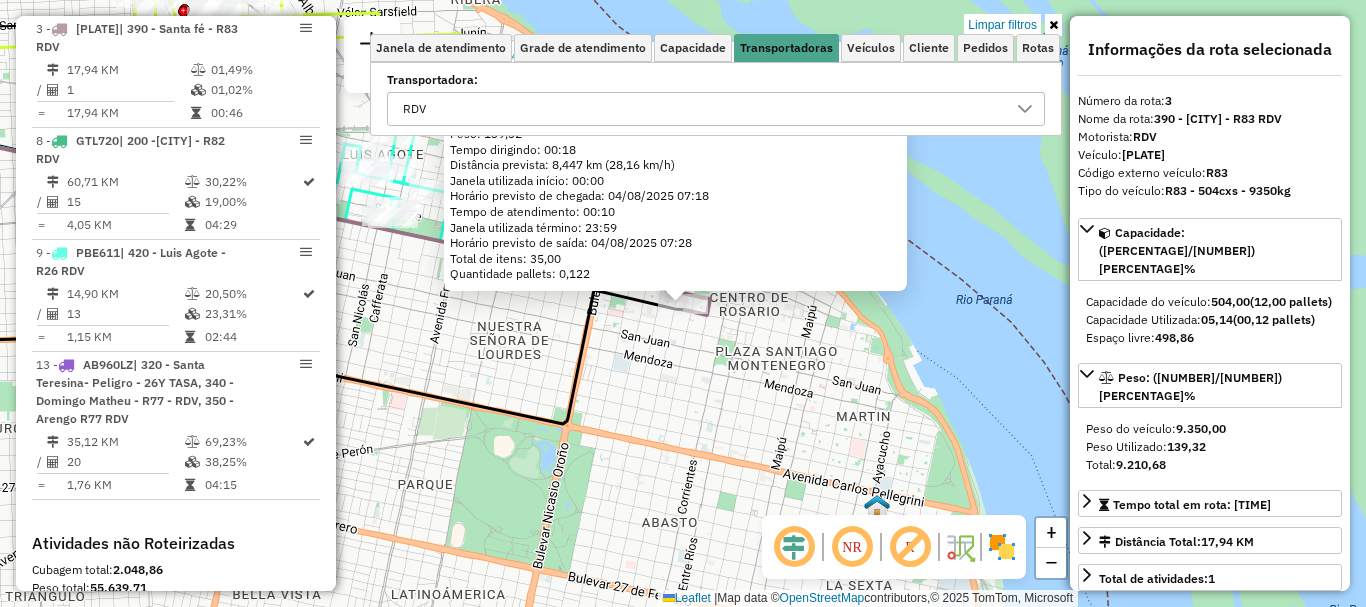 click on "0000510460 - CENTINI SILVINA DEL LUJAN  Endereço: RIOJA 1640   Bairro:  (ROSARIO / )   Pedidos:  008635339   Cubagem: 5,14  Peso: 139,32  Tempo dirigindo: 00:18   Distância prevista: 8,447 km (28,16 km/h)   Janela utilizada início: 00:00   Horário previsto de chegada: 04/08/2025 07:18   Tempo de atendimento: 00:10   Janela utilizada término: 23:59   Horário previsto de saída: 04/08/2025 07:28   Total de itens: 35,00   Quantidade pallets: 0,122  × Limpar filtros Janela de atendimento Grade de atendimento Capacidade Transportadoras Veículos Cliente Pedidos  Rotas Selecione os dias de semana para filtrar as janelas de atendimento  Seg   Ter   Qua   Qui   Sex   Sáb   Dom  Informe o período da janela de atendimento: De: Até:  Filtrar exatamente a janela do cliente  Considerar janela de atendimento padrão  Selecione os dias de semana para filtrar as grades de atendimento  Seg   Ter   Qua   Qui   Sex   Sáb   Dom   Considerar clientes sem dia de atendimento cadastrado  Peso mínimo:   Peso máximo:  RDV" 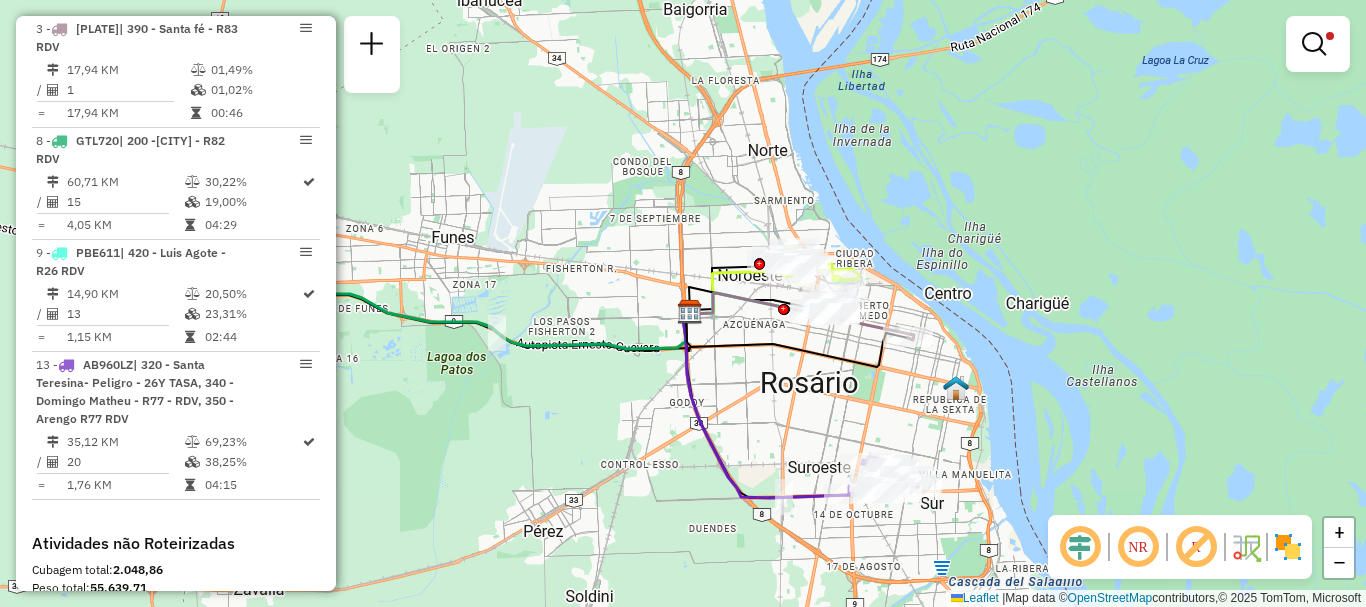 drag, startPoint x: 796, startPoint y: 420, endPoint x: 832, endPoint y: 409, distance: 37.64306 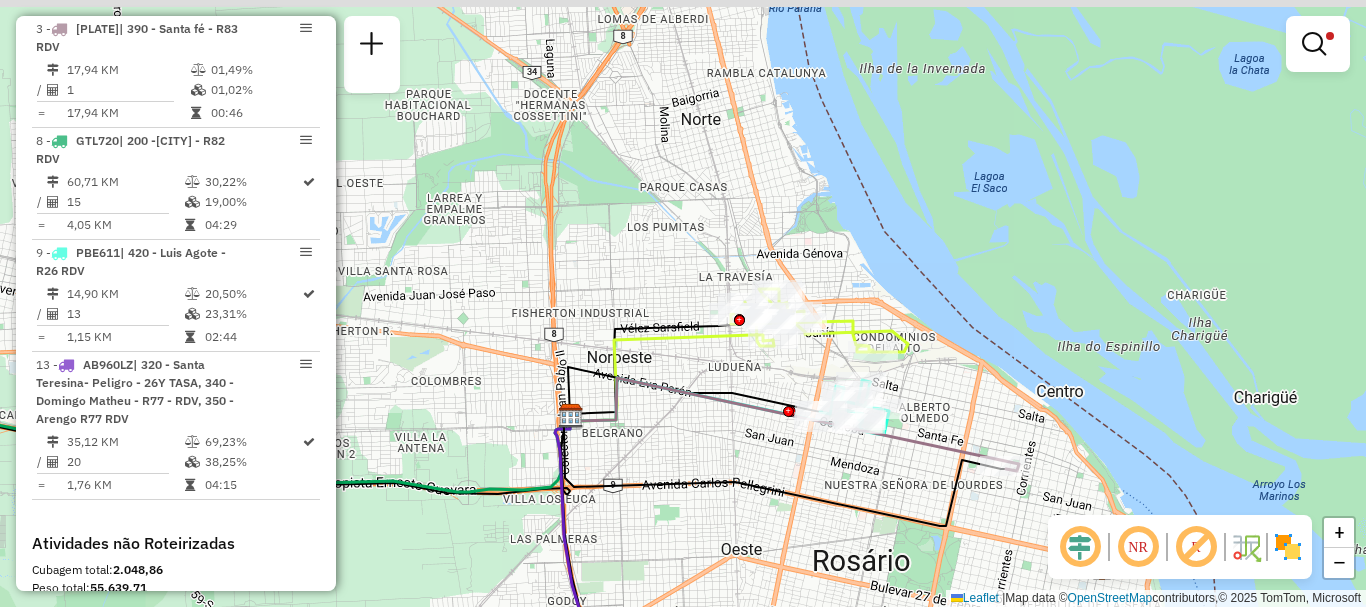 drag, startPoint x: 902, startPoint y: 365, endPoint x: 862, endPoint y: 589, distance: 227.5434 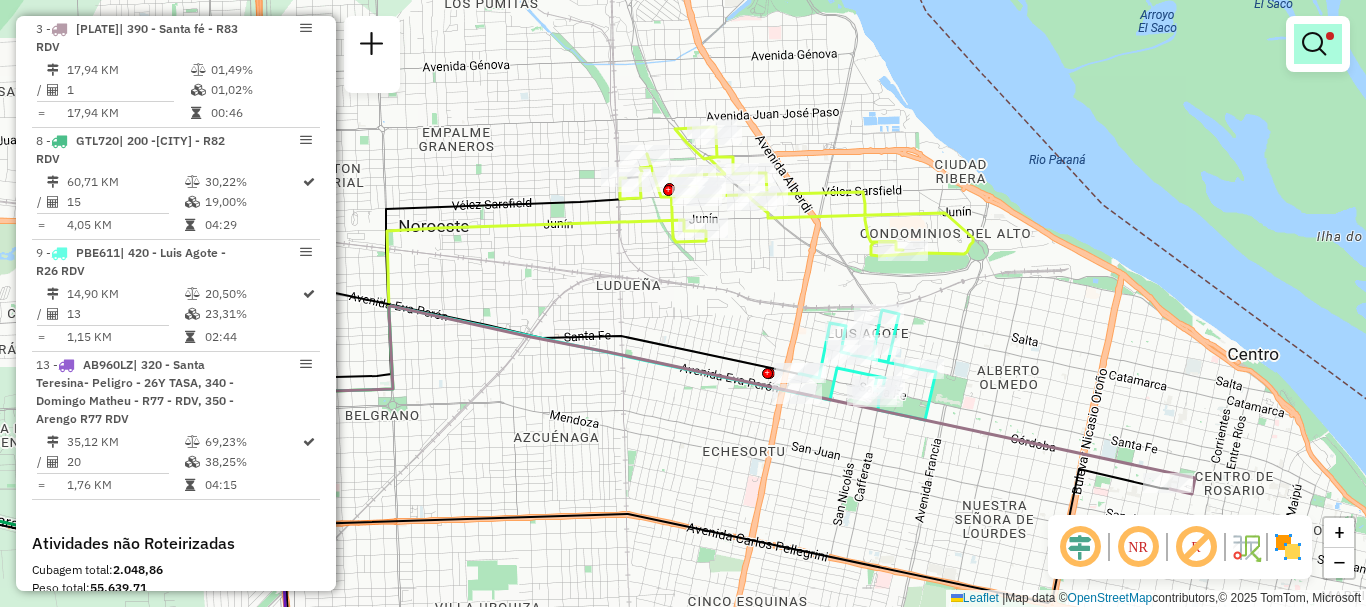 click at bounding box center (1314, 44) 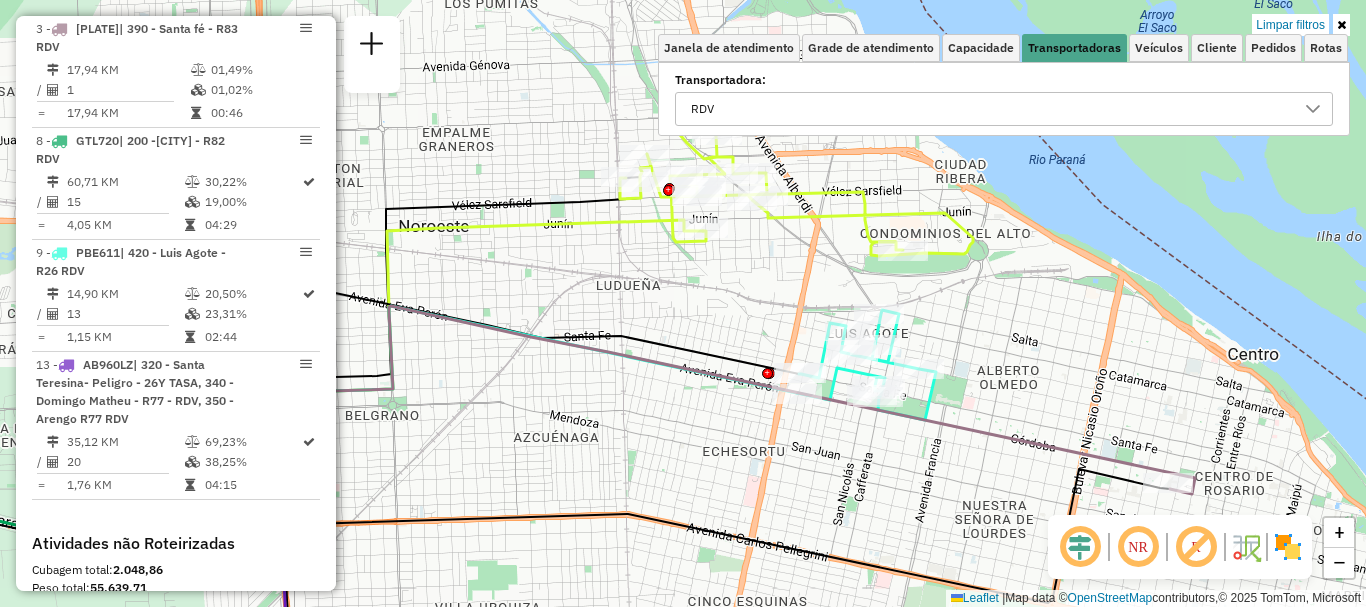 click 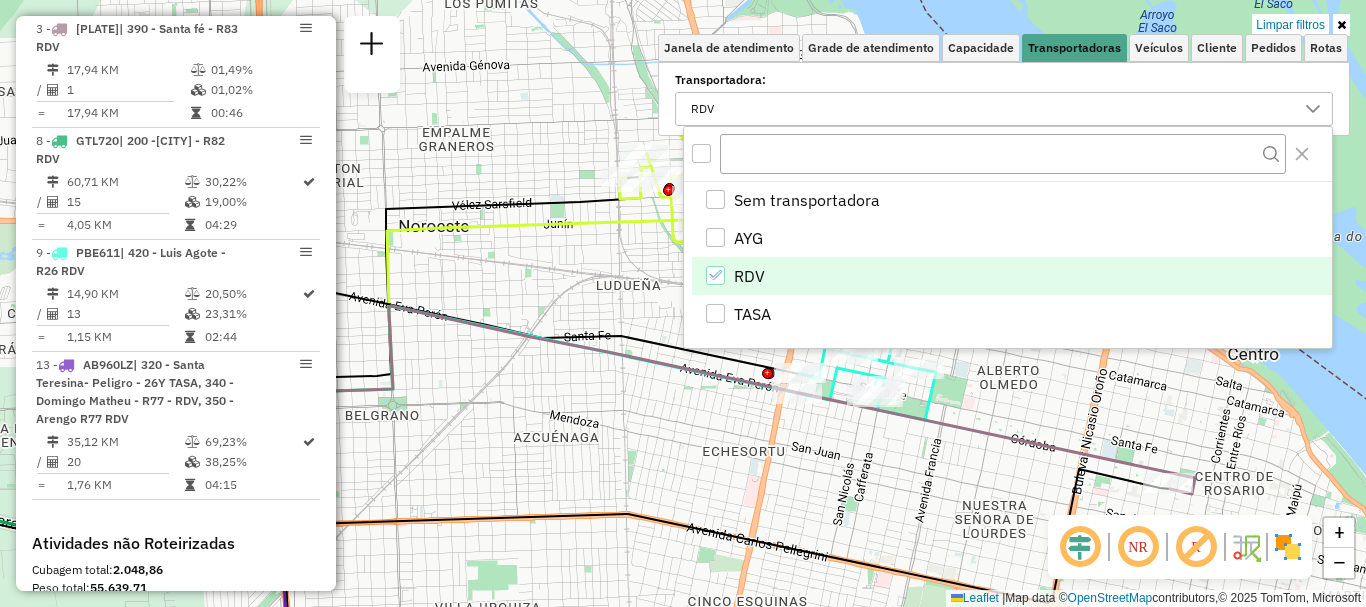 click 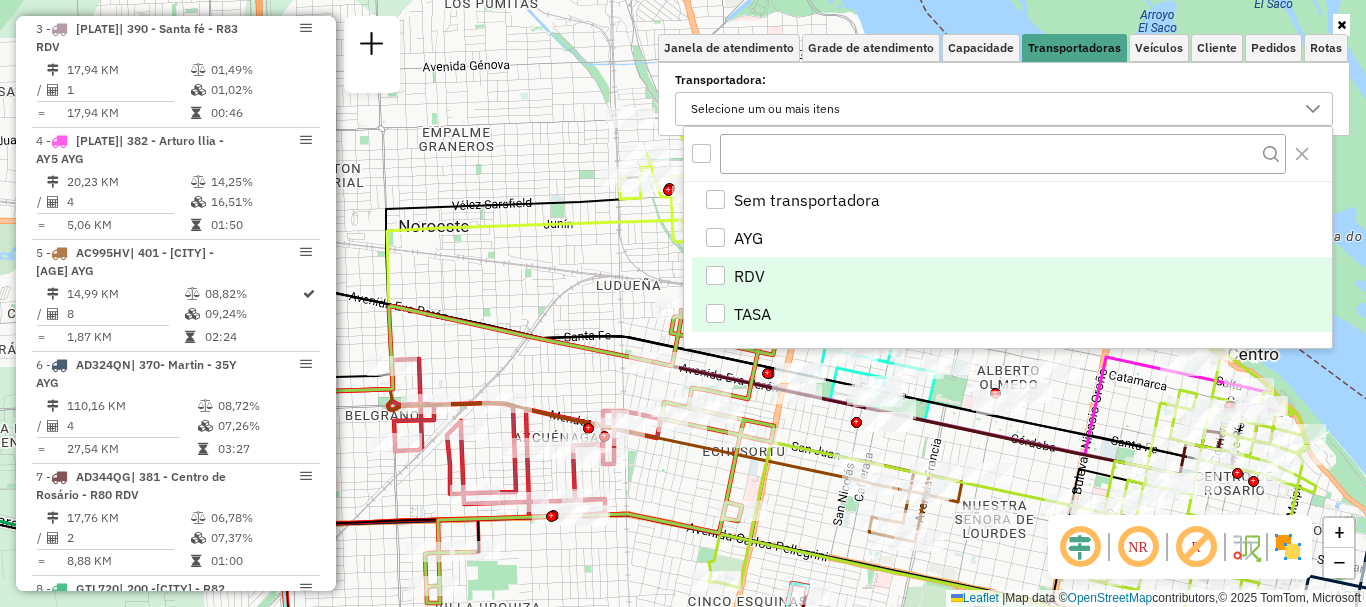 click at bounding box center [715, 313] 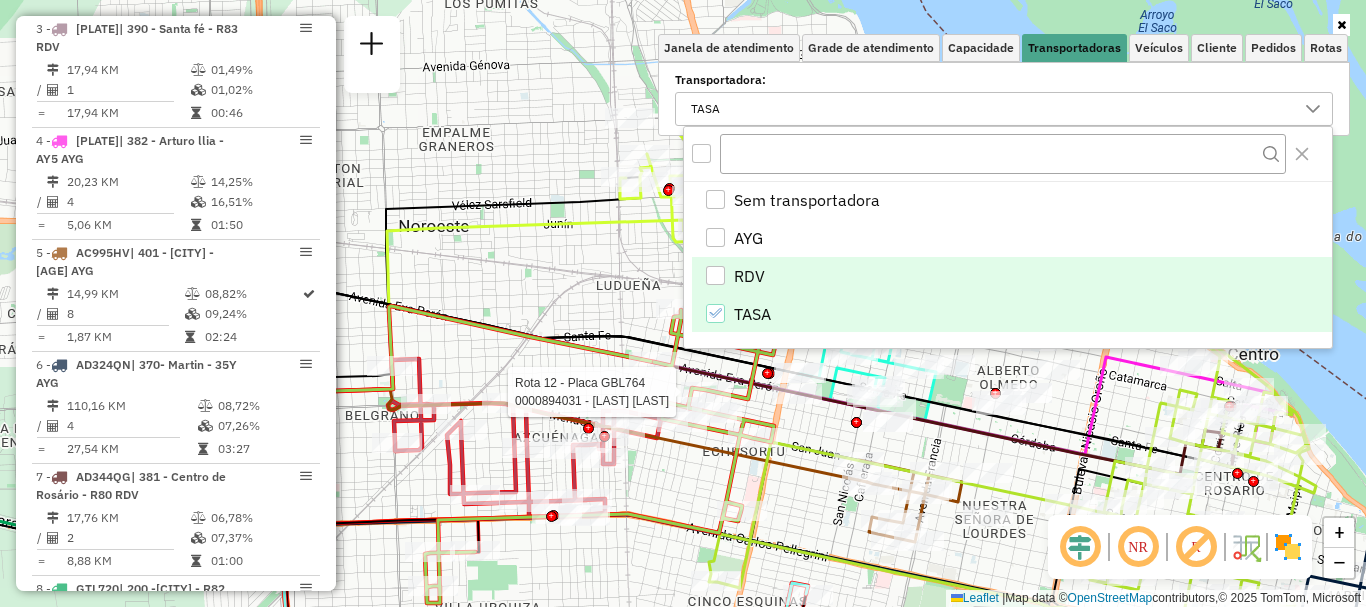 scroll, scrollTop: 757, scrollLeft: 0, axis: vertical 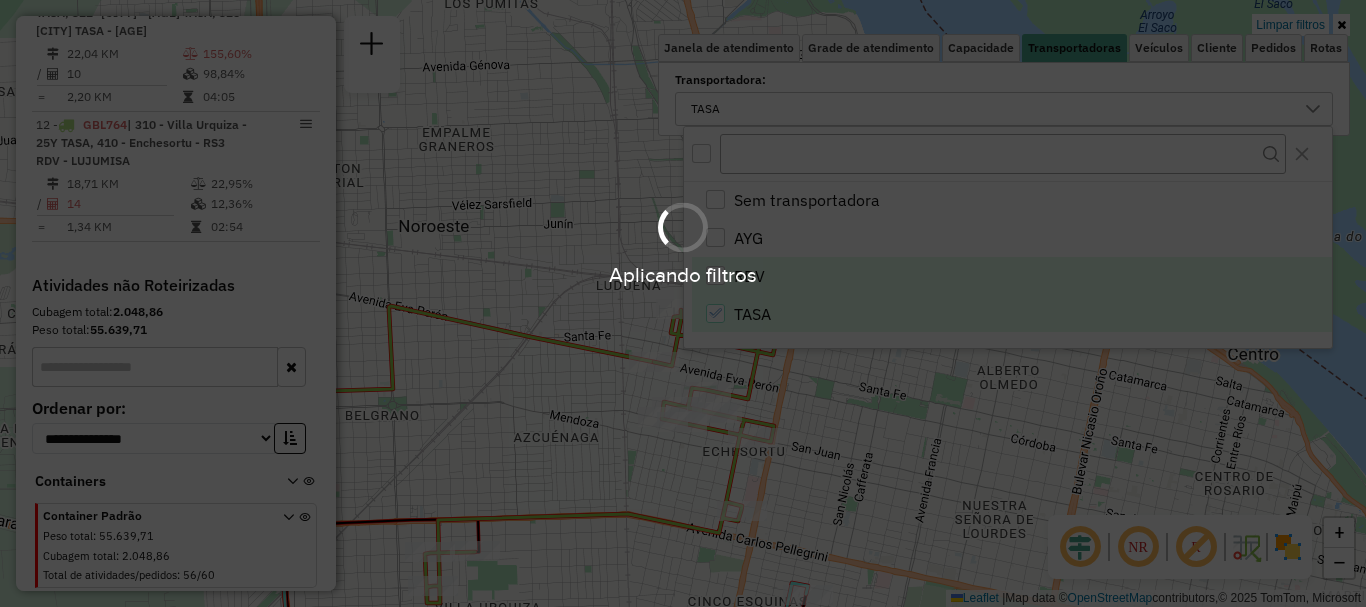 click on "Aplicando filtros  Pop-up bloqueado!  Seu navegador bloqueou automáticamente a abertura de uma nova janela.   Acesse as configurações e adicione o endereço do sistema a lista de permissão.   Fechar  Informações da Sessão 1222710 - 04/08/2025  Criação: 02/08/2025 13:50   Depósito:  SAZ AR Rosario I Mino  Total de rotas:  13  Distância Total:  419,37 km  Tempo total:  45:01  Total de Atividades Roteirizadas:  180  Total de Pedidos Roteirizados:  199  Peso total roteirizado:  41.123,78  Cubagem total roteirizado:  1.613,58  Total de Atividades não Roteirizadas:  56  Total de Pedidos não Roteirizados:  60 Total de caixas por viagem:  1.613,58 /   13 =  124,12 Média de Atividades por viagem:  180 /   13 =  13,85 Ocupação média da frota:  37,73%   Rotas improdutivas:  11  Rotas vários dias:  0  Clientes Priorizados NR:  1  Transportadoras  Rotas  Recargas: 0   Ver rotas   Ver veículos   11 -       PLF967   22,04 KM   155,60%  /  10   98,84%     =  2,20 KM   04:05   12 -       GBL764   22,95%" at bounding box center [683, 303] 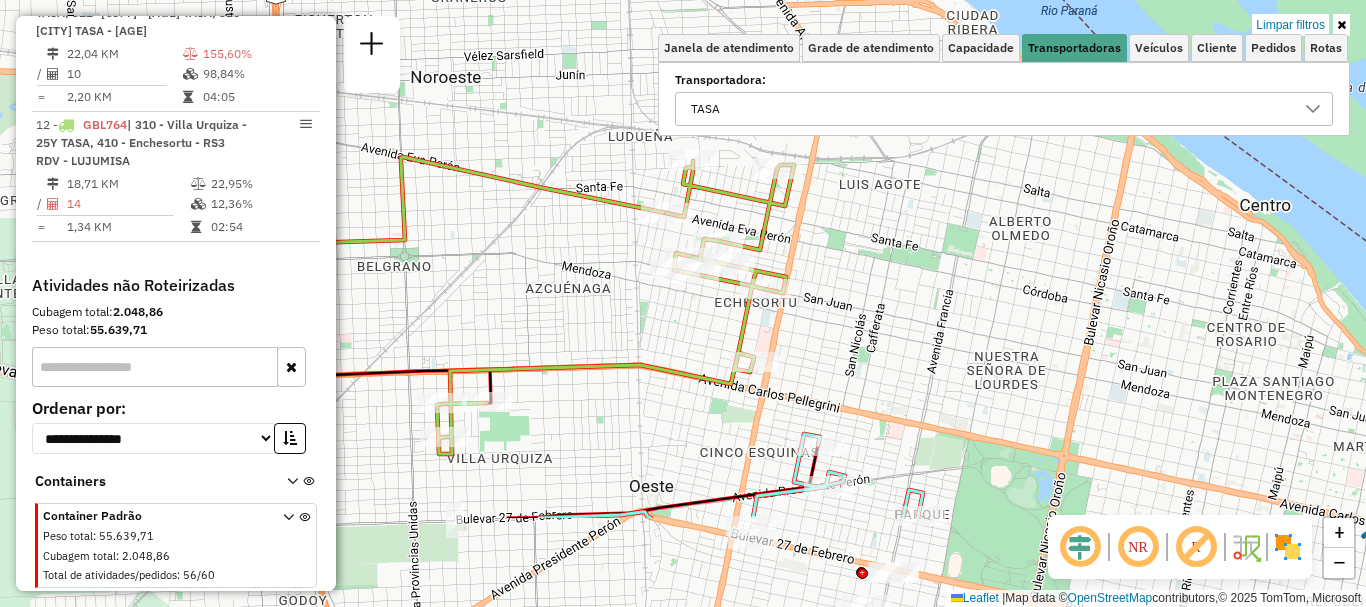 drag, startPoint x: 905, startPoint y: 355, endPoint x: 912, endPoint y: 289, distance: 66.37017 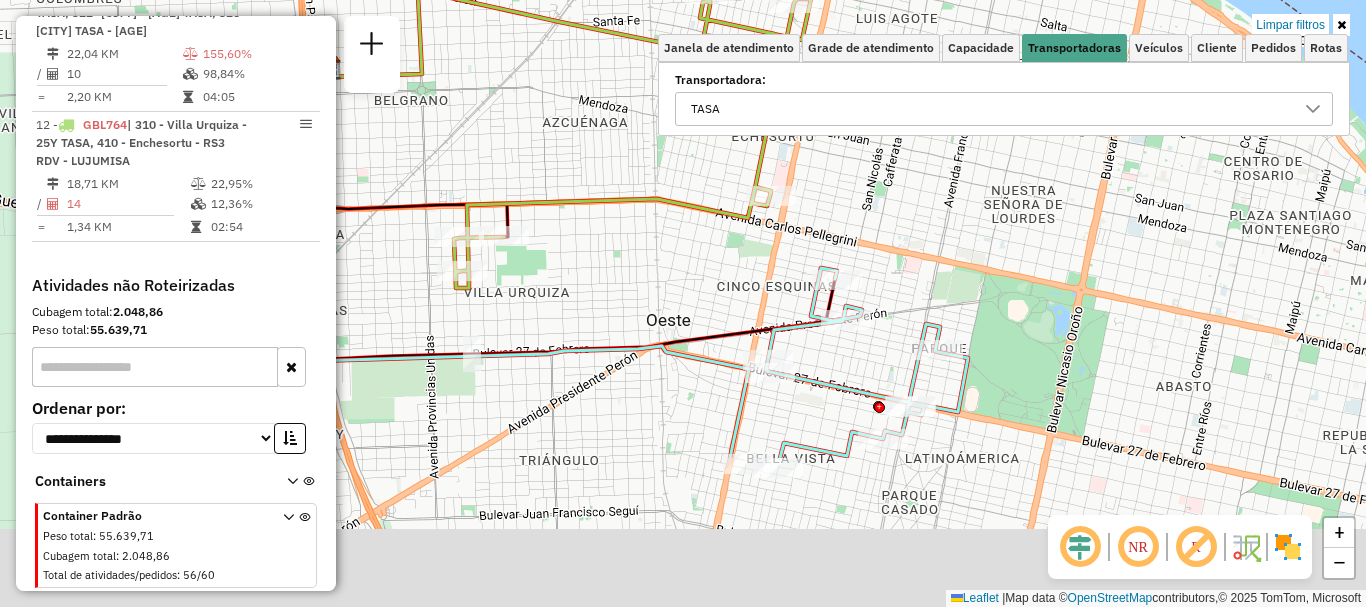 drag, startPoint x: 823, startPoint y: 341, endPoint x: 836, endPoint y: 231, distance: 110.76552 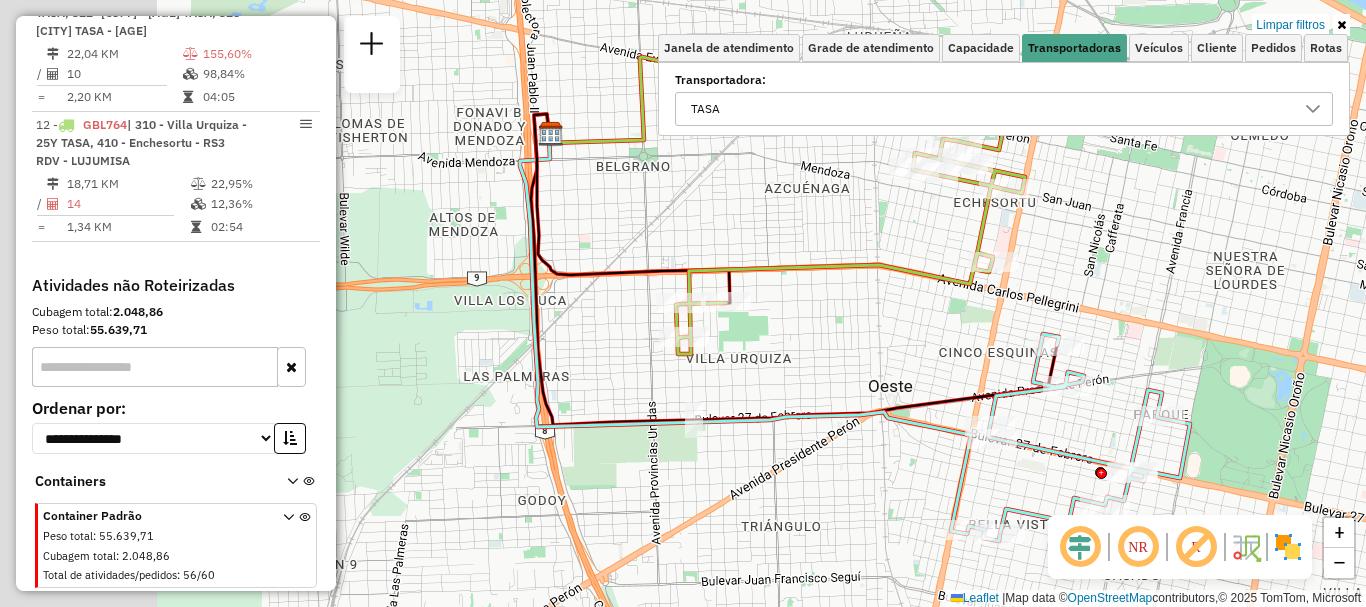 drag, startPoint x: 730, startPoint y: 363, endPoint x: 829, endPoint y: 396, distance: 104.35516 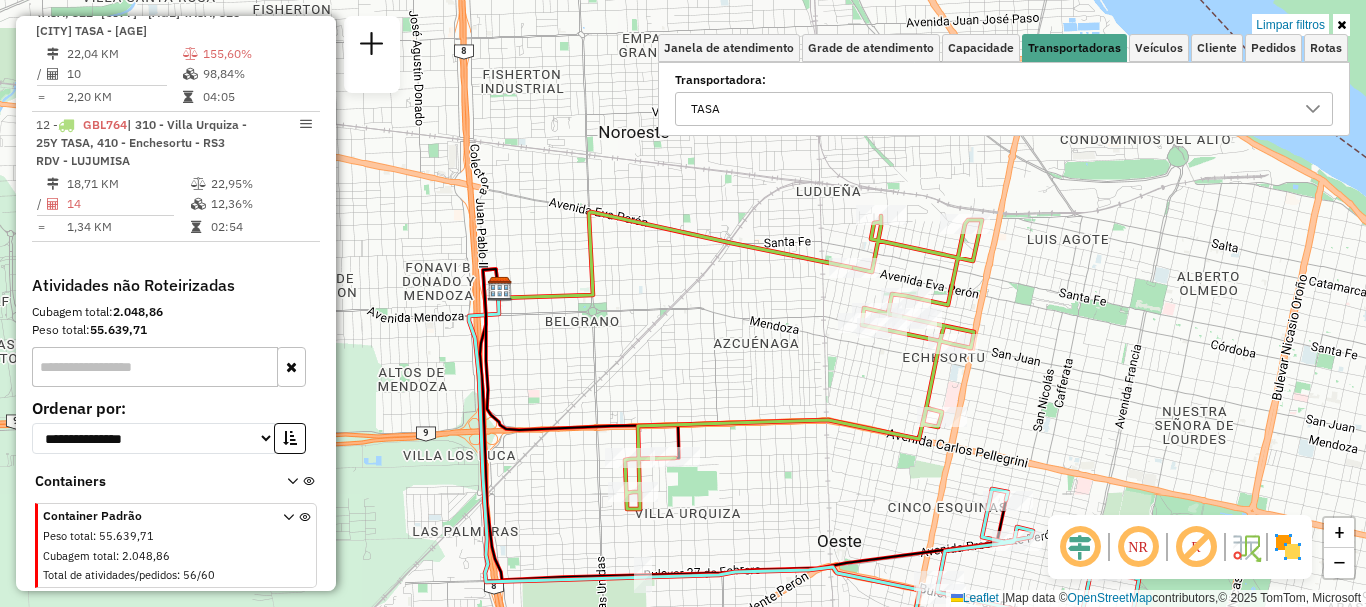 drag, startPoint x: 787, startPoint y: 363, endPoint x: 719, endPoint y: 521, distance: 172.01163 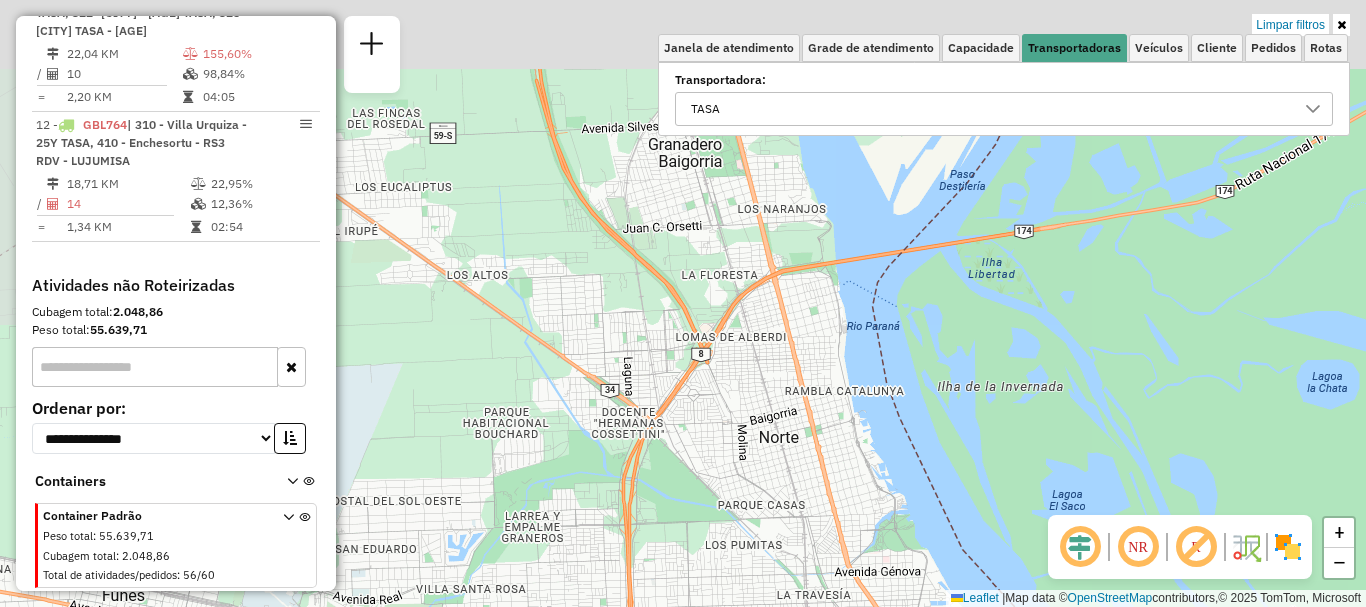 drag, startPoint x: 797, startPoint y: 326, endPoint x: 832, endPoint y: 633, distance: 308.98868 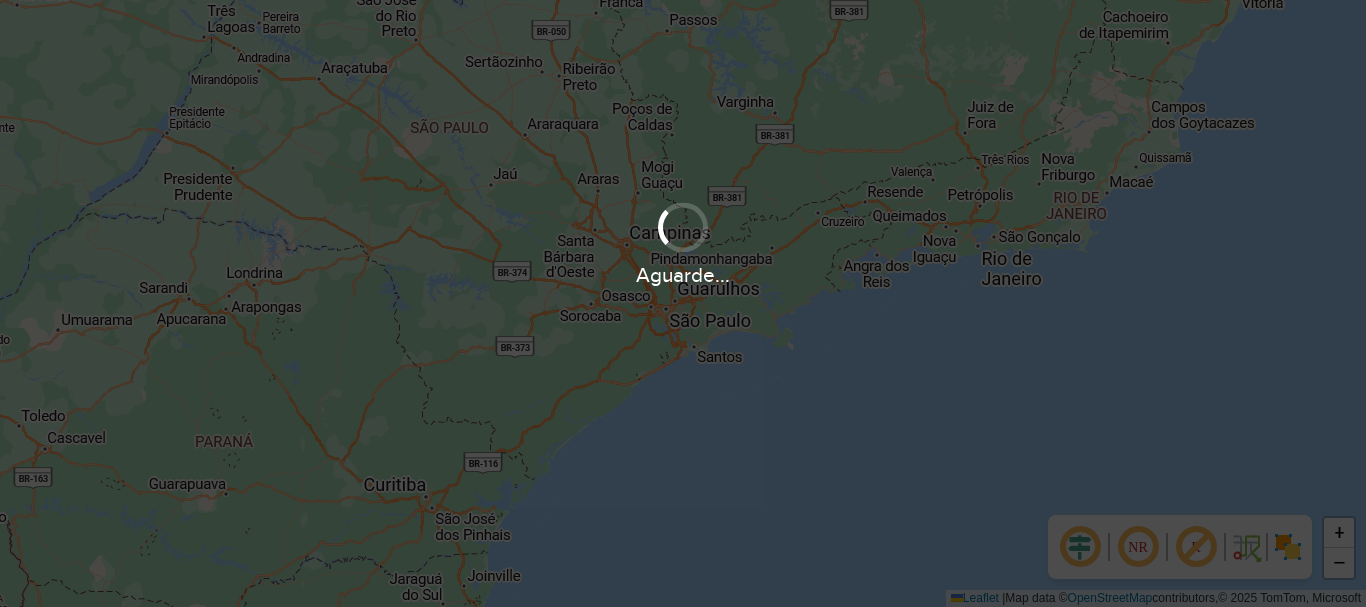 scroll, scrollTop: 0, scrollLeft: 0, axis: both 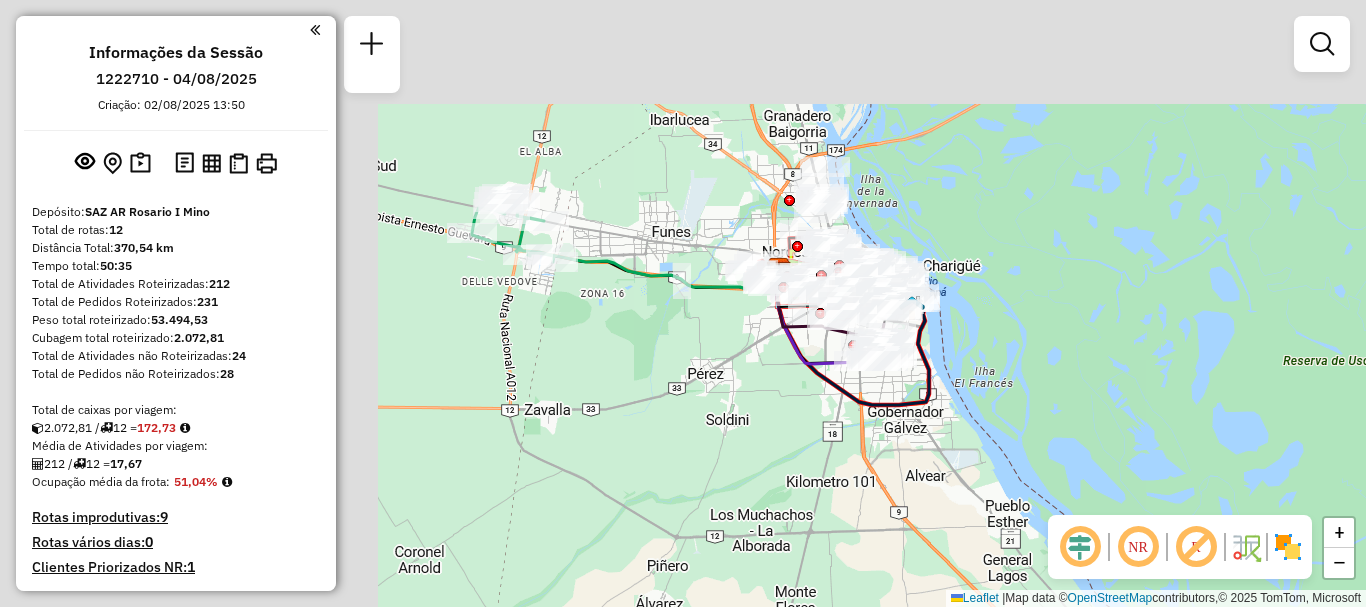 drag, startPoint x: 1108, startPoint y: 423, endPoint x: 1185, endPoint y: 472, distance: 91.26884 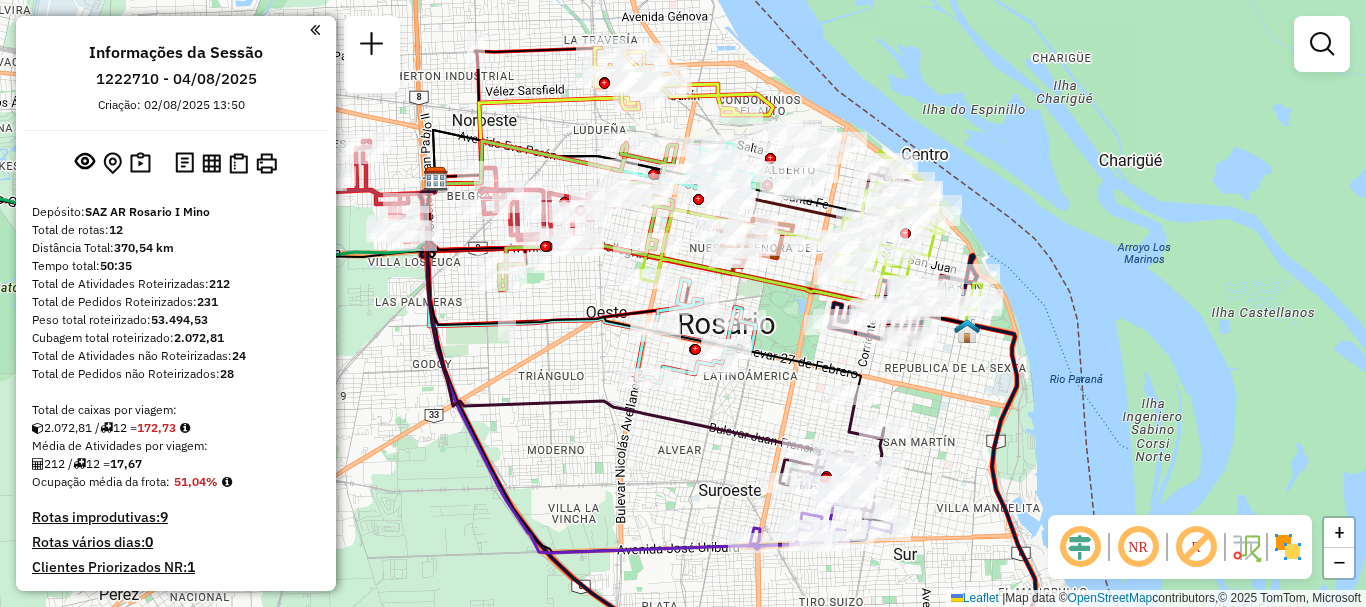 drag, startPoint x: 848, startPoint y: 383, endPoint x: 943, endPoint y: 364, distance: 96.88137 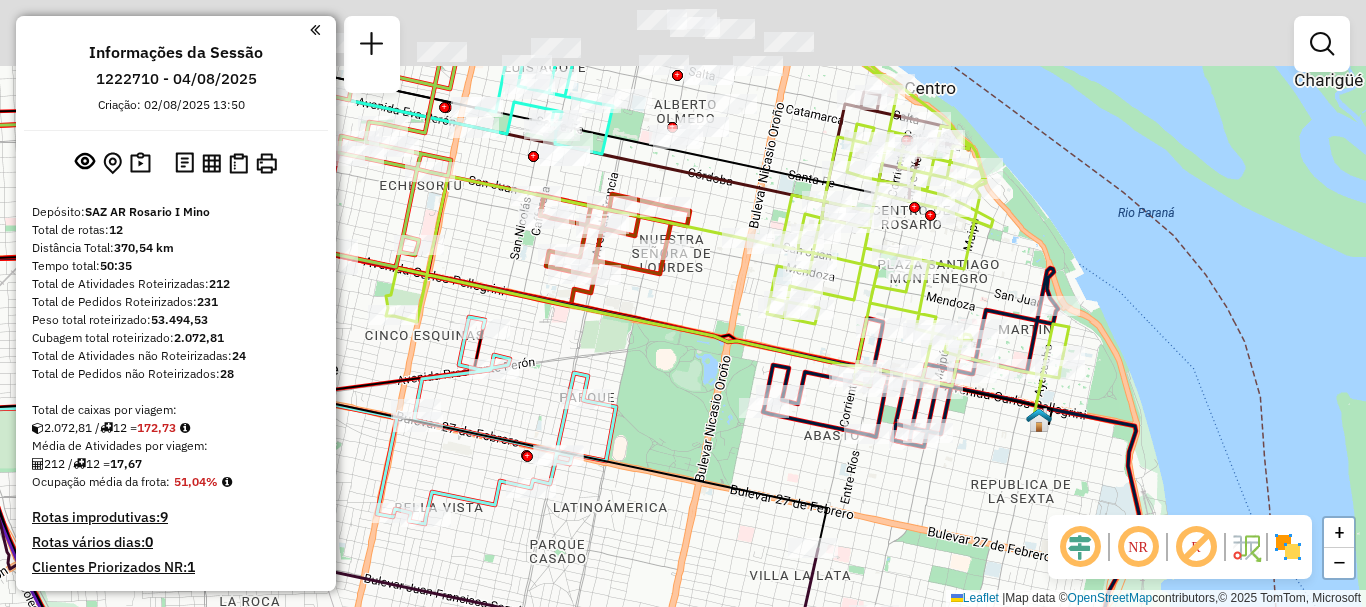 drag, startPoint x: 1091, startPoint y: 374, endPoint x: 1035, endPoint y: 501, distance: 138.79842 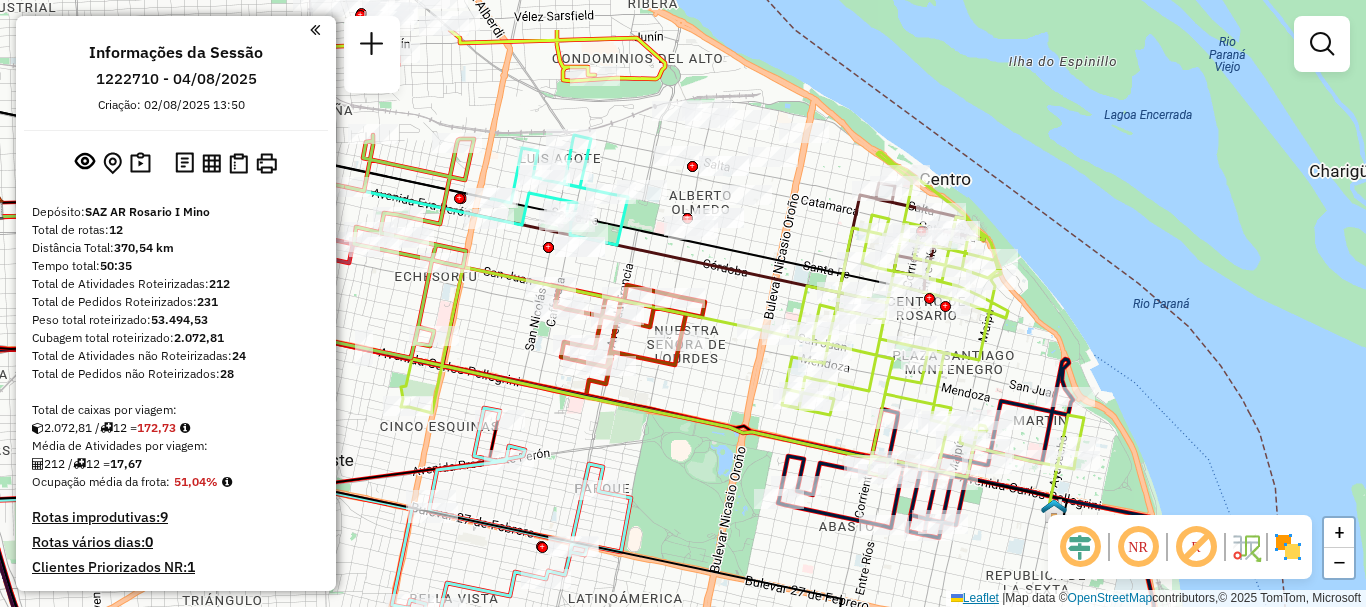 click on "Janela de atendimento Grade de atendimento Capacidade Transportadoras Veículos Cliente Pedidos  Rotas Selecione os dias de semana para filtrar as janelas de atendimento  Seg   Ter   Qua   Qui   Sex   Sáb   Dom  Informe o período da janela de atendimento: De: Até:  Filtrar exatamente a janela do cliente  Considerar janela de atendimento padrão  Selecione os dias de semana para filtrar as grades de atendimento  Seg   Ter   Qua   Qui   Sex   Sáb   Dom   Considerar clientes sem dia de atendimento cadastrado  Clientes fora do dia de atendimento selecionado Filtrar as atividades entre os valores definidos abaixo:  Peso mínimo:   Peso máximo:   Cubagem mínima:   Cubagem máxima:   De:   Até:  Filtrar as atividades entre o tempo de atendimento definido abaixo:  De:   Até:   Considerar capacidade total dos clientes não roteirizados Transportadora: Selecione um ou mais itens Tipo de veículo: Selecione um ou mais itens Veículo: Selecione um ou mais itens Motorista: Selecione um ou mais itens Nome: Rótulo:" 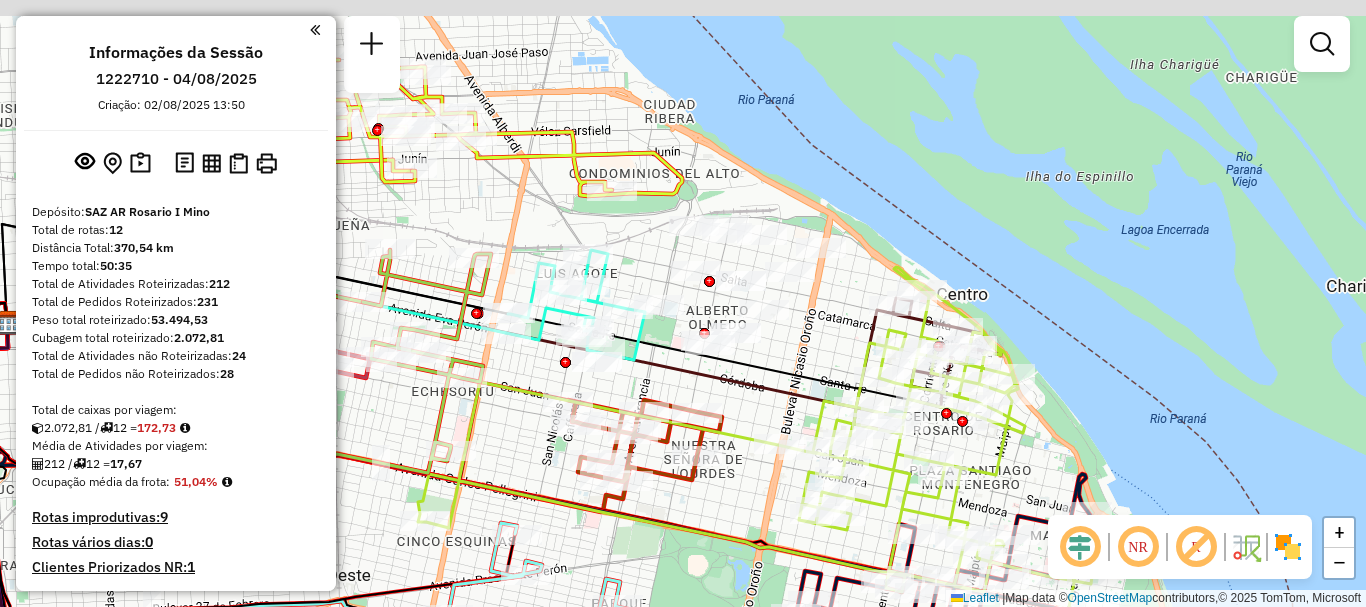 drag, startPoint x: 953, startPoint y: 444, endPoint x: 968, endPoint y: 512, distance: 69.63476 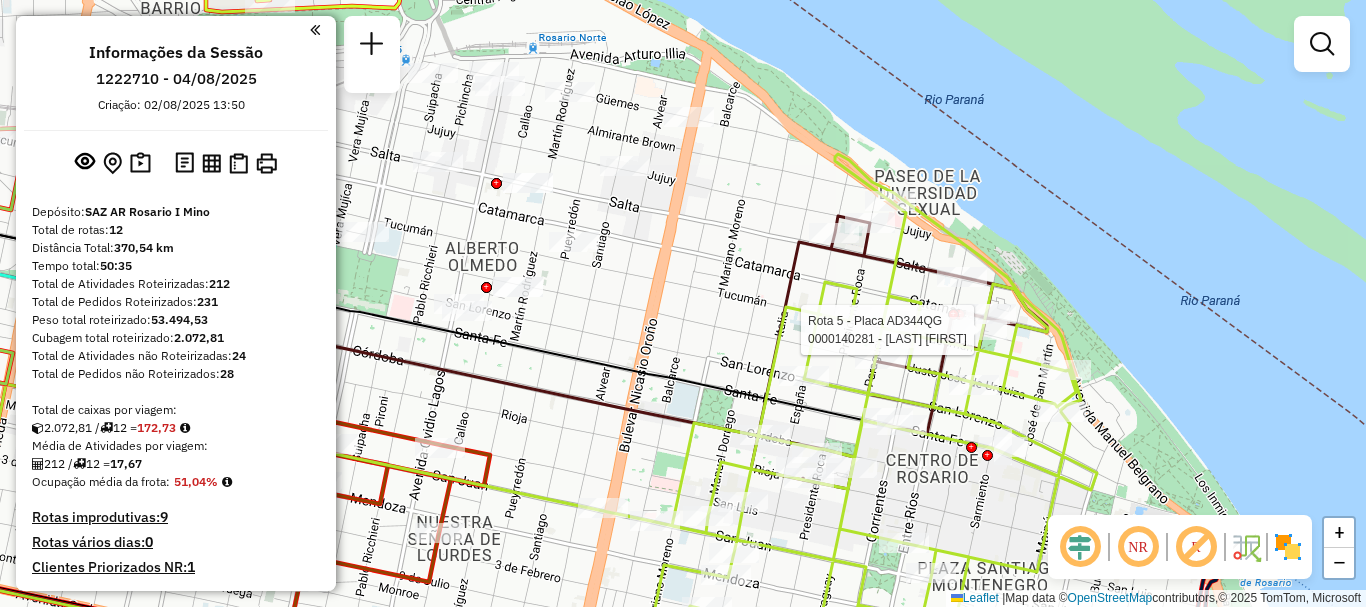 select on "**********" 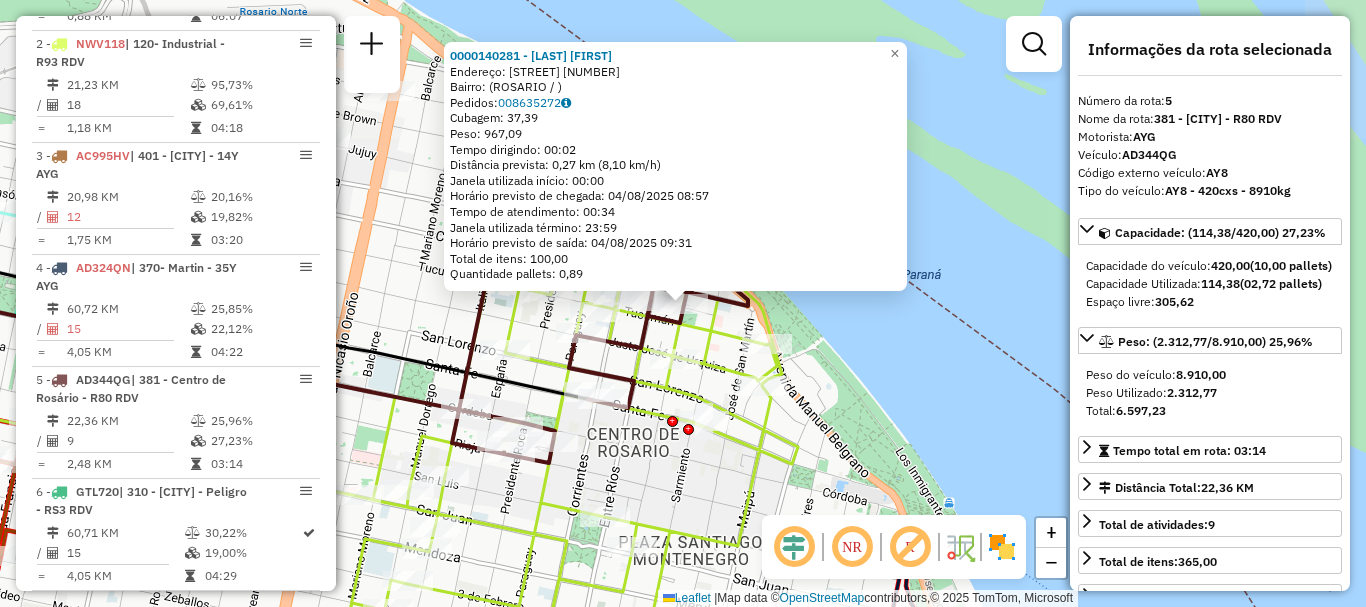 scroll, scrollTop: 1171, scrollLeft: 0, axis: vertical 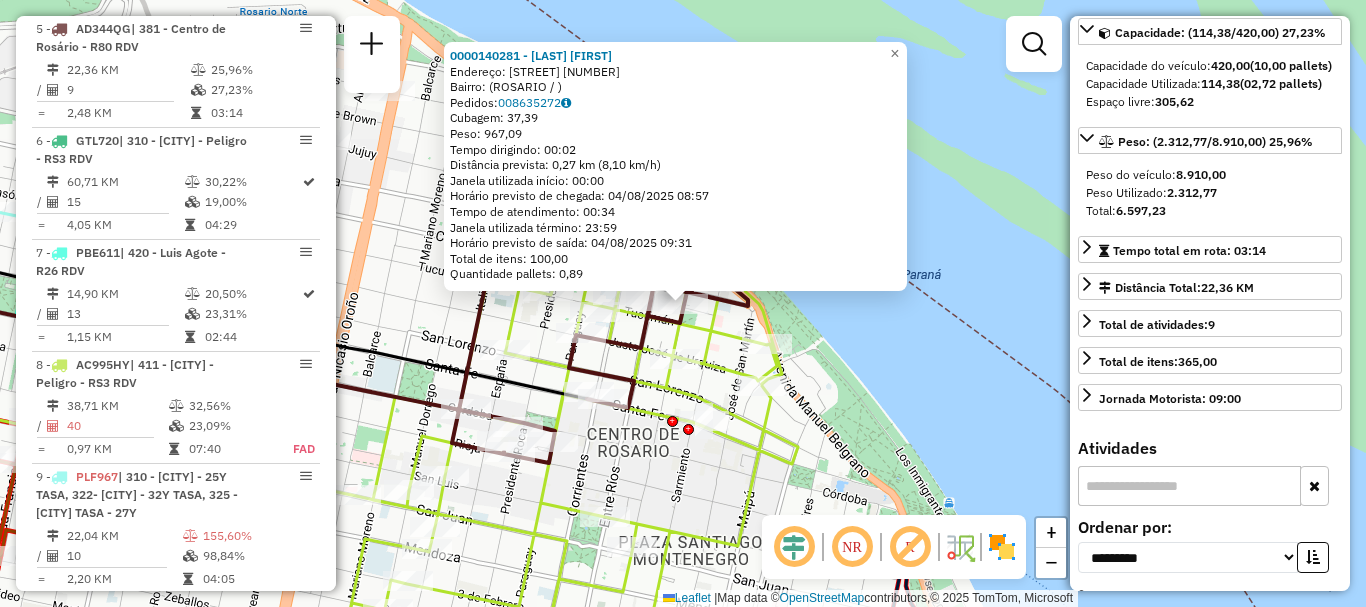 click on "0000140281 - SANTARELLI A  Endereço: MITRE      340   Bairro:  (ROSARIO / )   Pedidos:  008635272   Cubagem: 37,39  Peso: 967,09  Tempo dirigindo: 00:02   Distância prevista: 0,27 km (8,10 km/h)   Janela utilizada início: 00:00   Horário previsto de chegada: 04/08/2025 08:57   Tempo de atendimento: 00:34   Janela utilizada término: 23:59   Horário previsto de saída: 04/08/2025 09:31   Total de itens: 100,00   Quantidade pallets: 0,89  × Janela de atendimento Grade de atendimento Capacidade Transportadoras Veículos Cliente Pedidos  Rotas Selecione os dias de semana para filtrar as janelas de atendimento  Seg   Ter   Qua   Qui   Sex   Sáb   Dom  Informe o período da janela de atendimento: De: Até:  Filtrar exatamente a janela do cliente  Considerar janela de atendimento padrão  Selecione os dias de semana para filtrar as grades de atendimento  Seg   Ter   Qua   Qui   Sex   Sáb   Dom   Considerar clientes sem dia de atendimento cadastrado  Clientes fora do dia de atendimento selecionado  De:   De:" 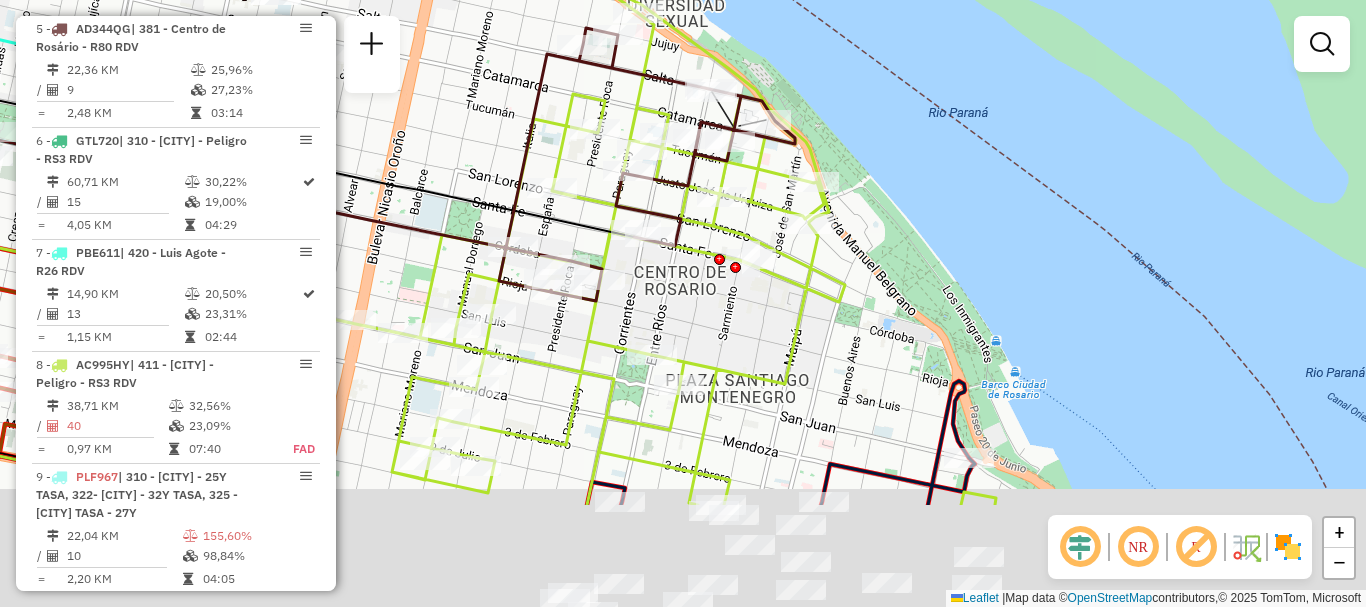drag, startPoint x: 1010, startPoint y: 265, endPoint x: 1100, endPoint y: 65, distance: 219.31712 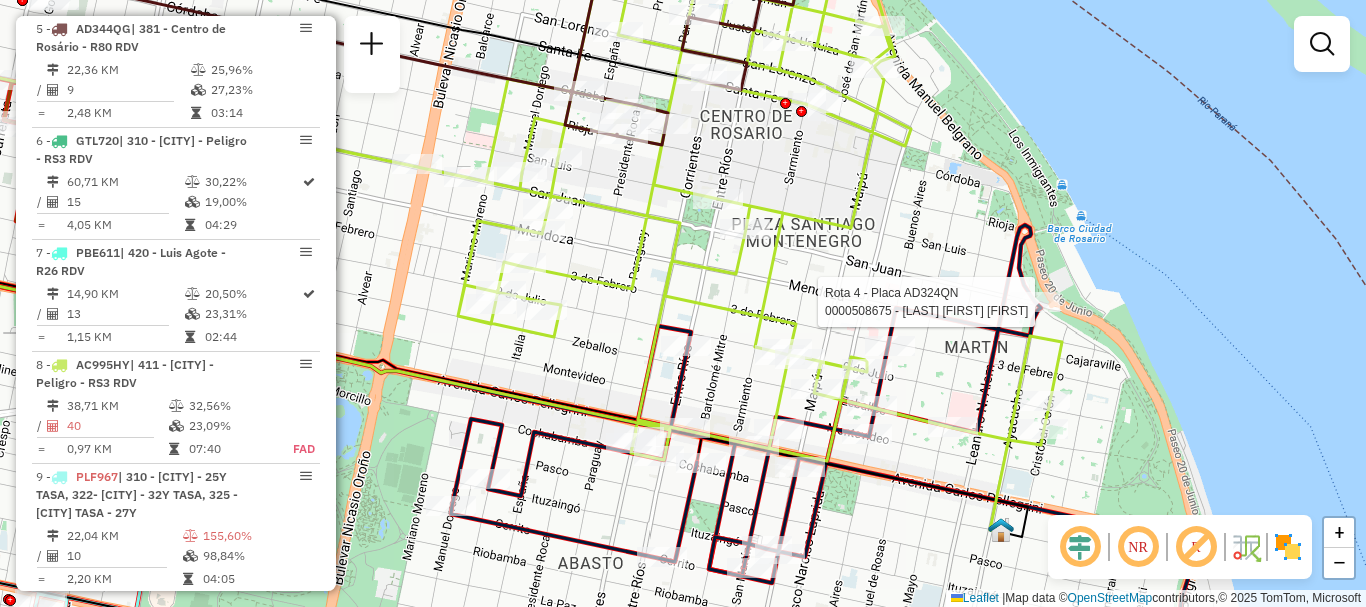 select on "**********" 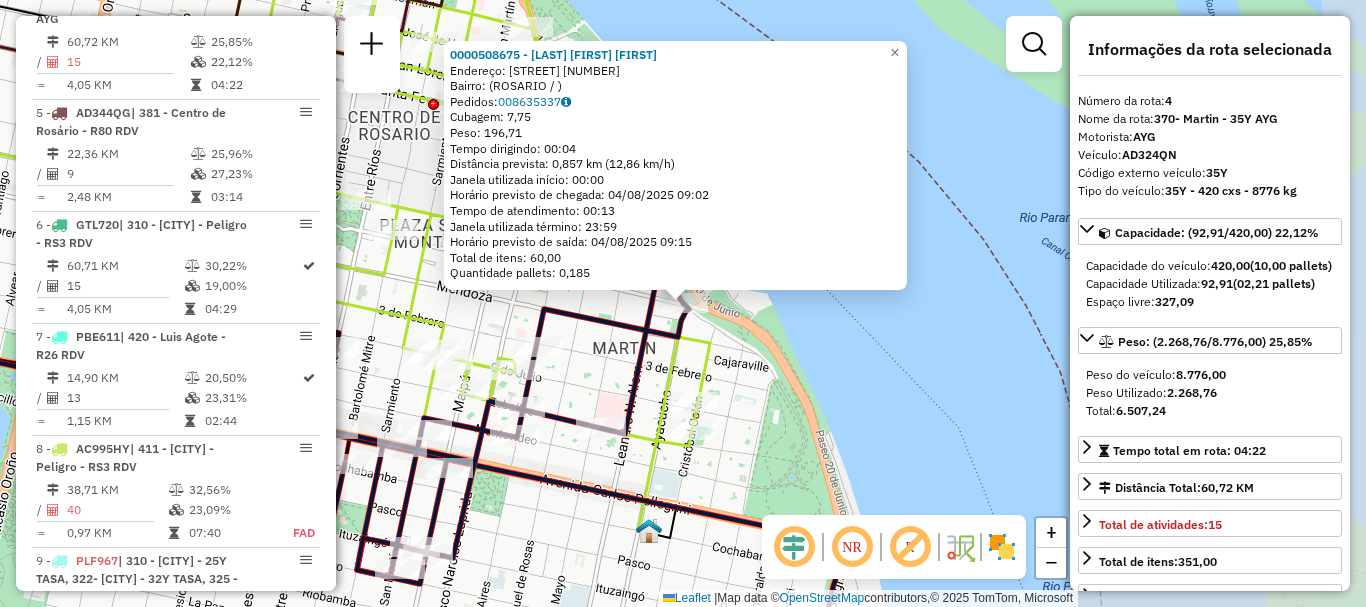scroll, scrollTop: 1059, scrollLeft: 0, axis: vertical 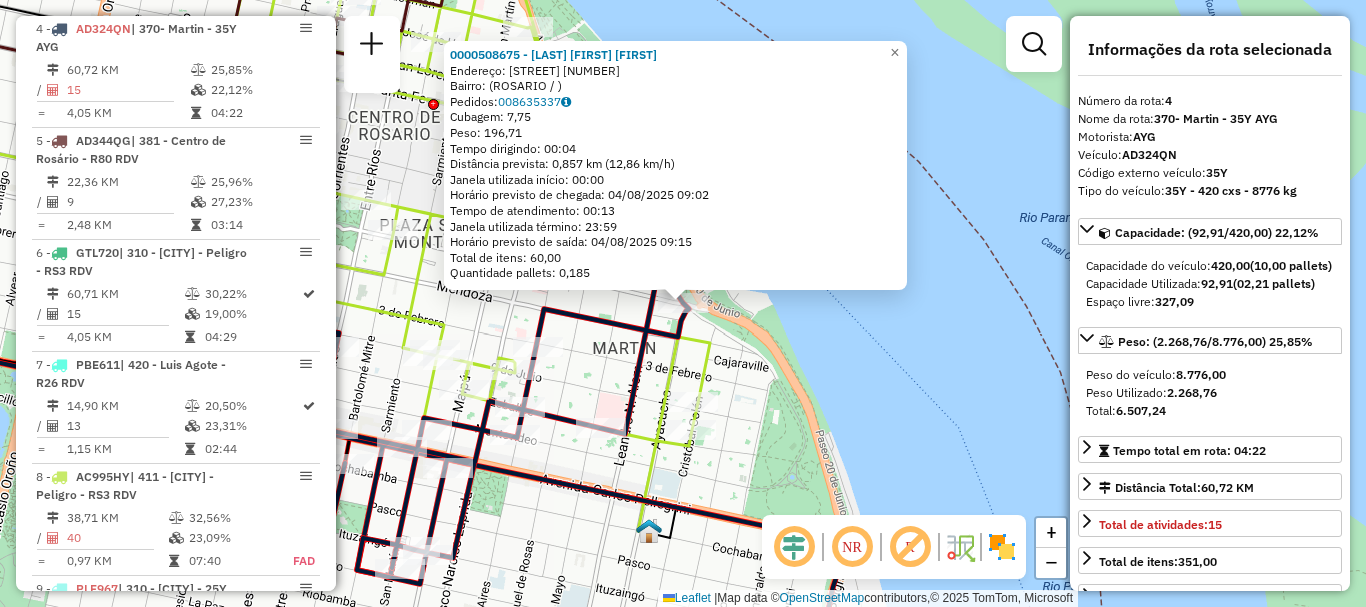 click on "0000508675 - Ferrari Oscar Ceferino  Endereço: SAN JUAN 1592   Bairro:  (ROSARIO / )   Pedidos:  008635337   Cubagem: 7,75  Peso: 196,71  Tempo dirigindo: 00:04   Distância prevista: 0,857 km (12,86 km/h)   Janela utilizada início: 00:00   Horário previsto de chegada: 04/08/2025 09:02   Tempo de atendimento: 00:13   Janela utilizada término: 23:59   Horário previsto de saída: 04/08/2025 09:15   Total de itens: 60,00   Quantidade pallets: 0,185  × Janela de atendimento Grade de atendimento Capacidade Transportadoras Veículos Cliente Pedidos  Rotas Selecione os dias de semana para filtrar as janelas de atendimento  Seg   Ter   Qua   Qui   Sex   Sáb   Dom  Informe o período da janela de atendimento: De: Até:  Filtrar exatamente a janela do cliente  Considerar janela de atendimento padrão  Selecione os dias de semana para filtrar as grades de atendimento  Seg   Ter   Qua   Qui   Sex   Sáb   Dom   Considerar clientes sem dia de atendimento cadastrado  Clientes fora do dia de atendimento selecionado +" 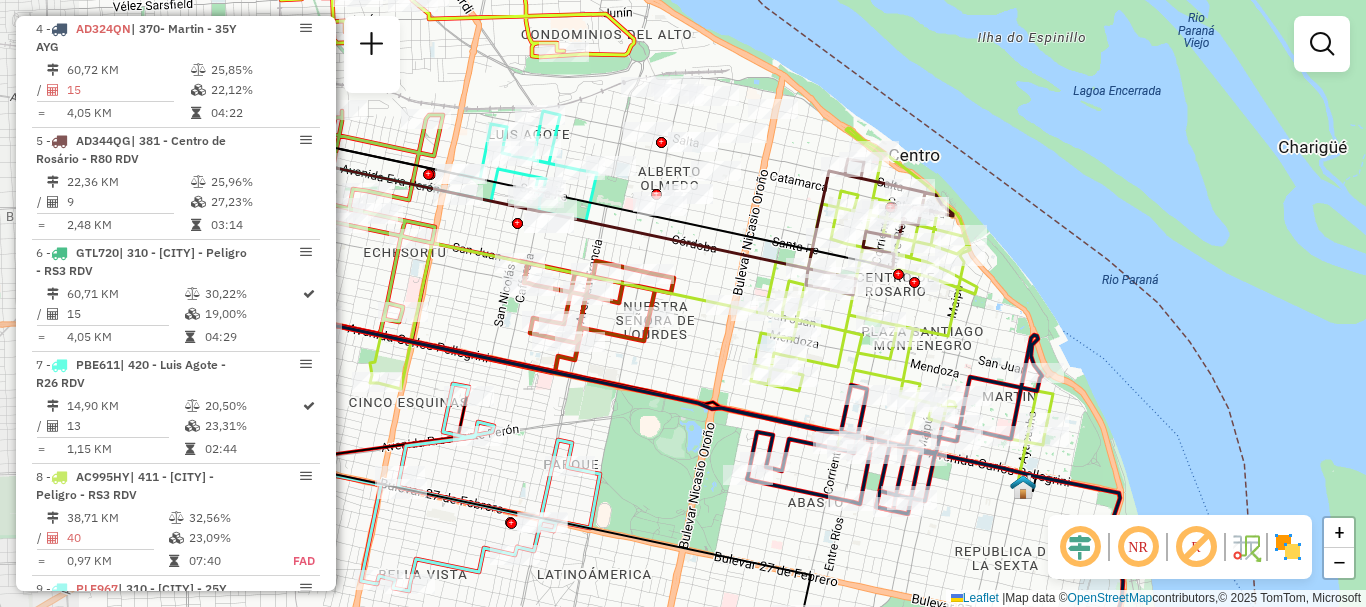 drag, startPoint x: 883, startPoint y: 430, endPoint x: 1103, endPoint y: 437, distance: 220.11133 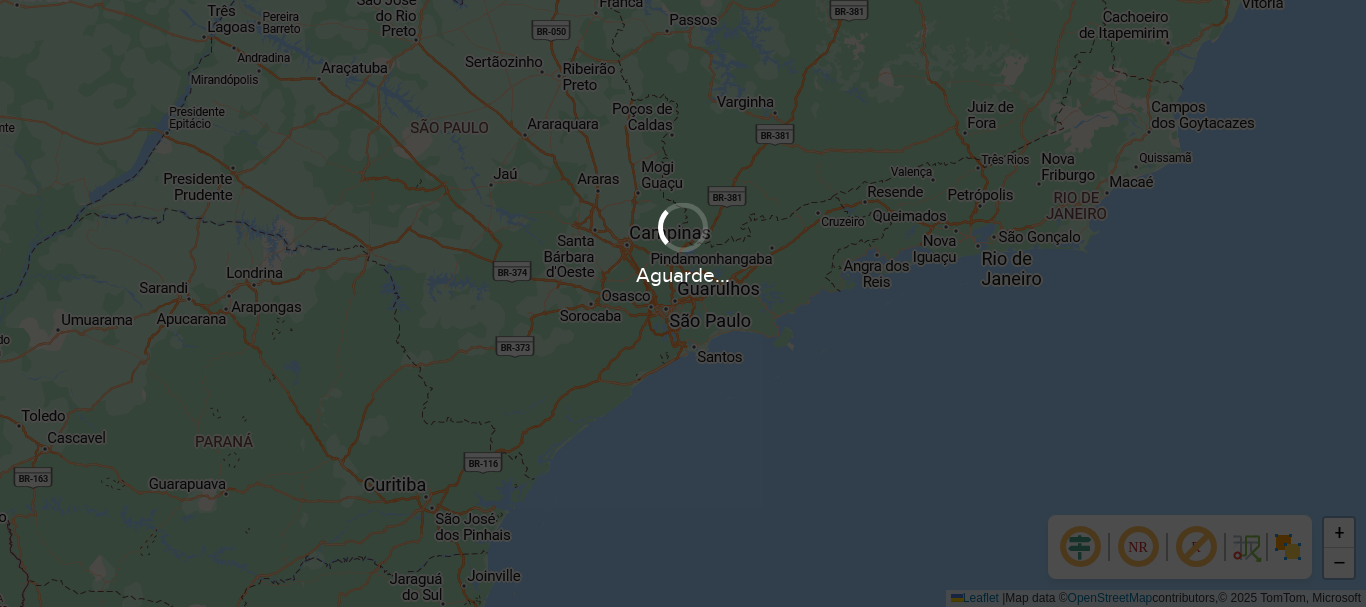 scroll, scrollTop: 0, scrollLeft: 0, axis: both 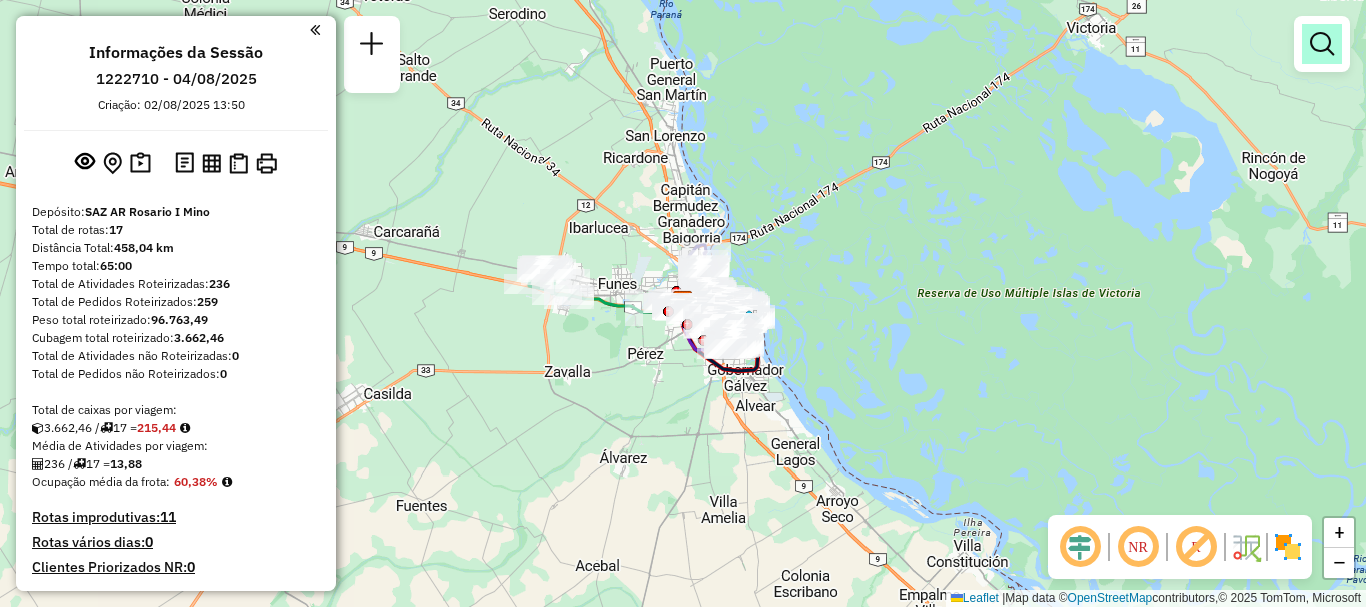 click at bounding box center (1322, 44) 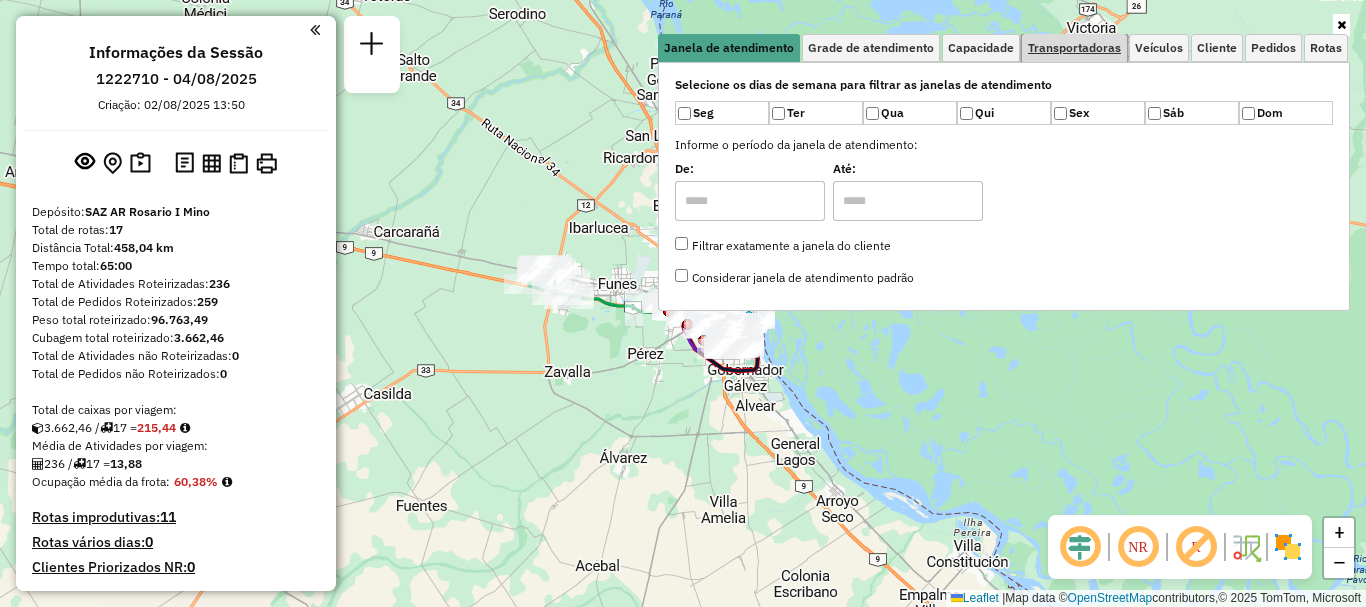 click on "Transportadoras" at bounding box center [1074, 48] 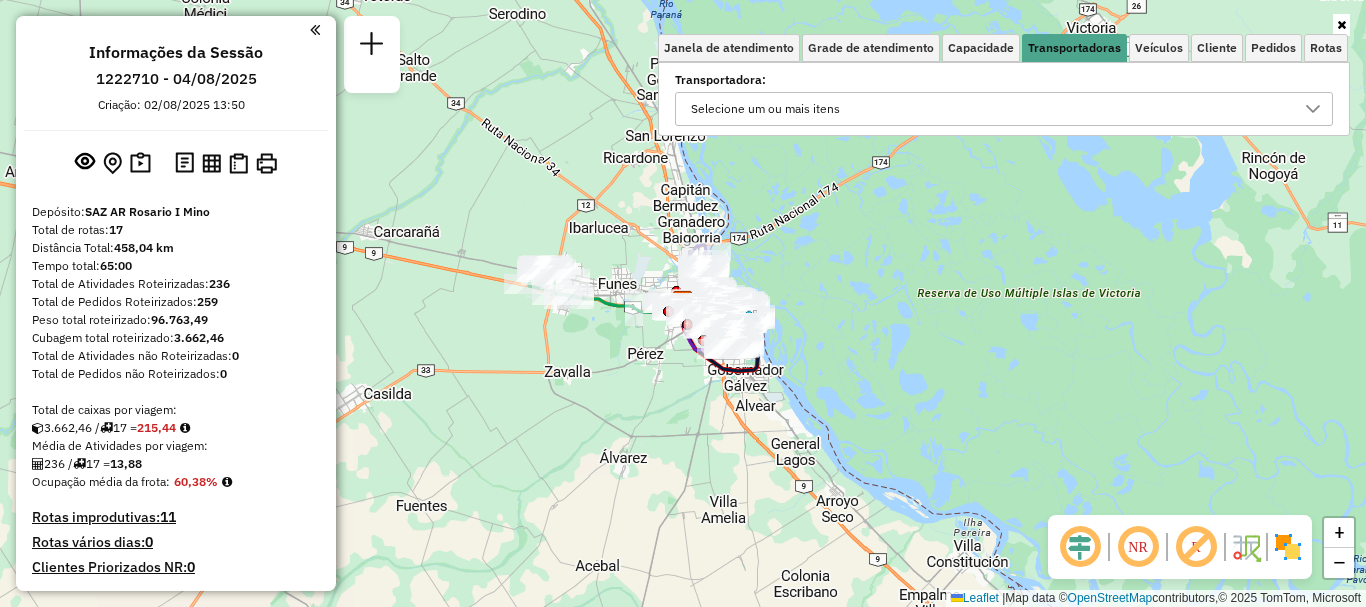 click 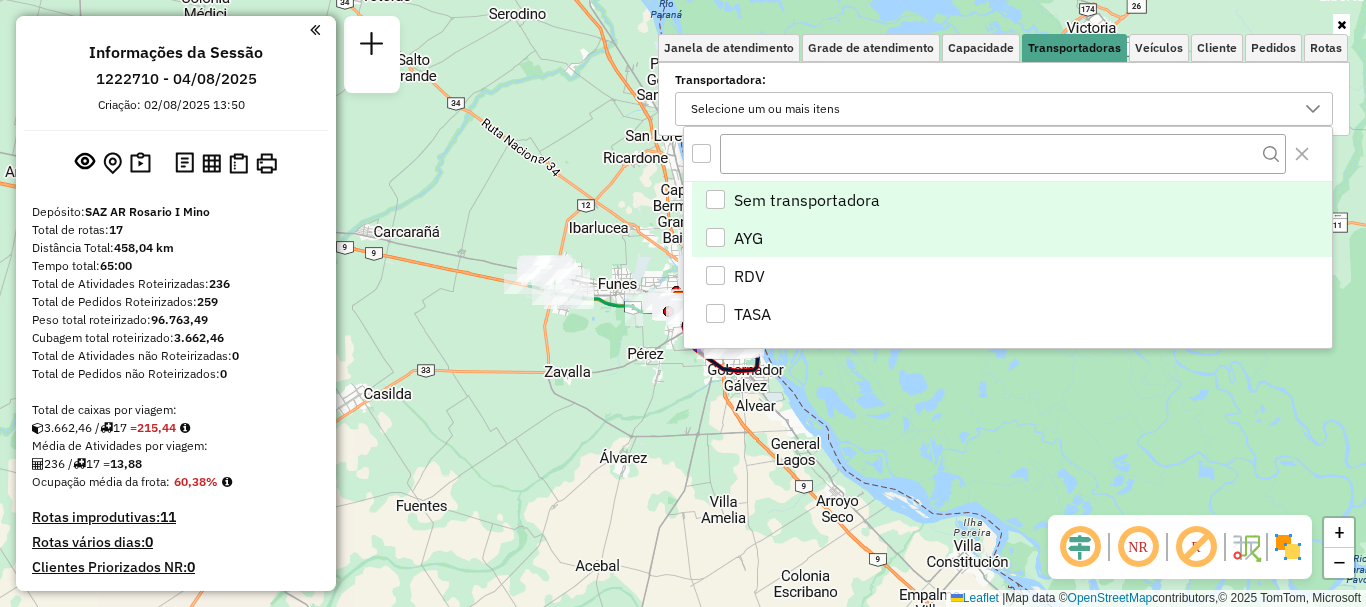 click at bounding box center [715, 237] 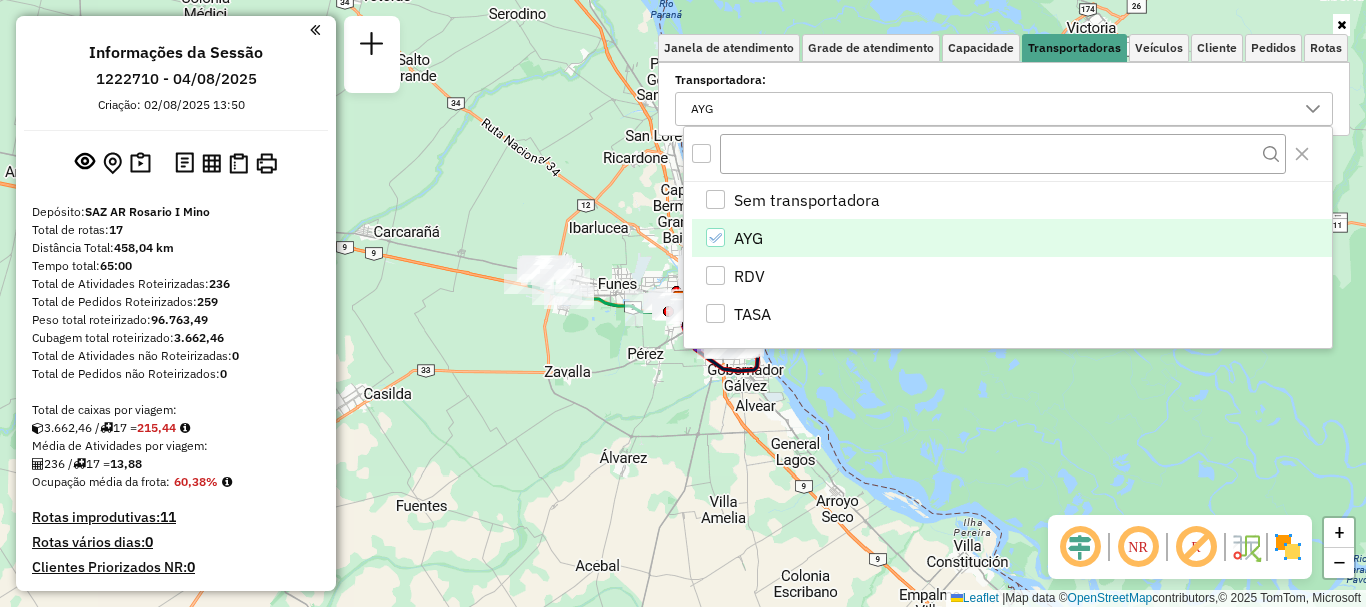 click on "Janela de atendimento Grade de atendimento Capacidade Transportadoras Veículos Cliente Pedidos  Rotas Selecione os dias de semana para filtrar as janelas de atendimento  Seg   Ter   Qua   Qui   Sex   Sáb   Dom  Informe o período da janela de atendimento: De: Até:  Filtrar exatamente a janela do cliente  Considerar janela de atendimento padrão  Selecione os dias de semana para filtrar as grades de atendimento  Seg   Ter   Qua   Qui   Sex   Sáb   Dom   Considerar clientes sem dia de atendimento cadastrado  Clientes fora do dia de atendimento selecionado Filtrar as atividades entre os valores definidos abaixo:  Peso mínimo:   Peso máximo:   Cubagem mínima:   Cubagem máxima:   De:   Até:  Filtrar as atividades entre o tempo de atendimento definido abaixo:  De:   Até:   Considerar capacidade total dos clientes não roteirizados Transportadora: AYG Tipo de veículo: Selecione um ou mais itens Veículo: Selecione um ou mais itens Motorista: Selecione um ou mais itens Nome: Tipo de cliente: Rótulo: Tipo:" 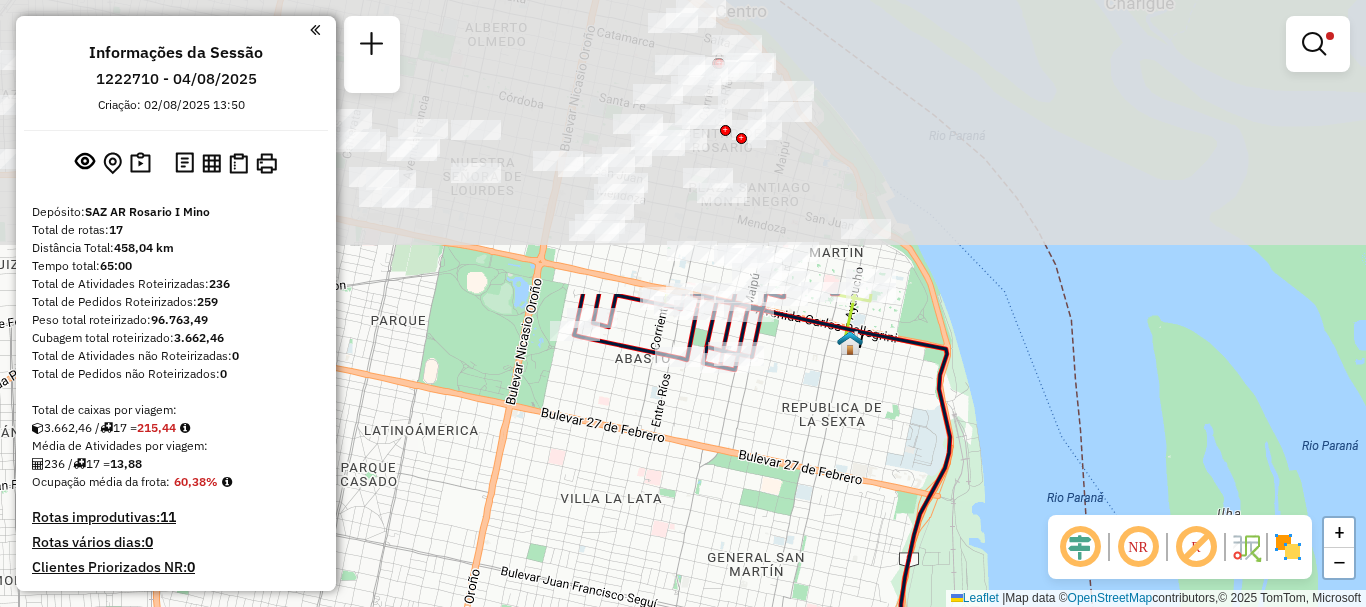 drag, startPoint x: 810, startPoint y: 226, endPoint x: 803, endPoint y: 581, distance: 355.069 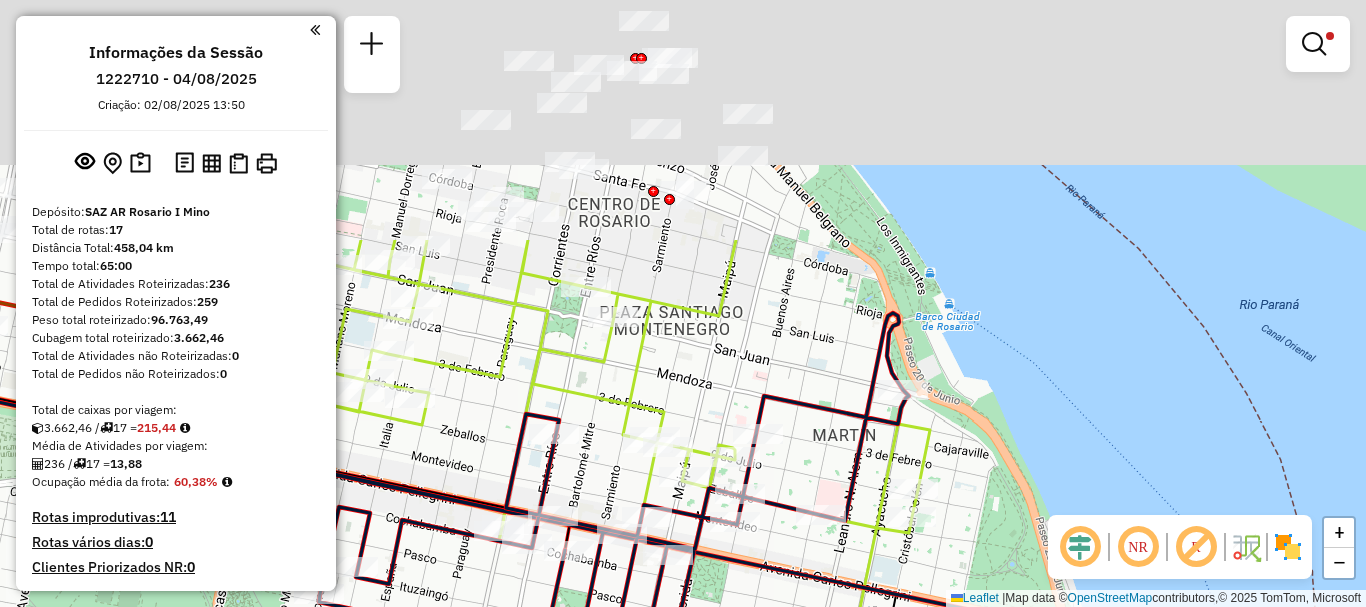 drag, startPoint x: 815, startPoint y: 345, endPoint x: 782, endPoint y: 646, distance: 302.80356 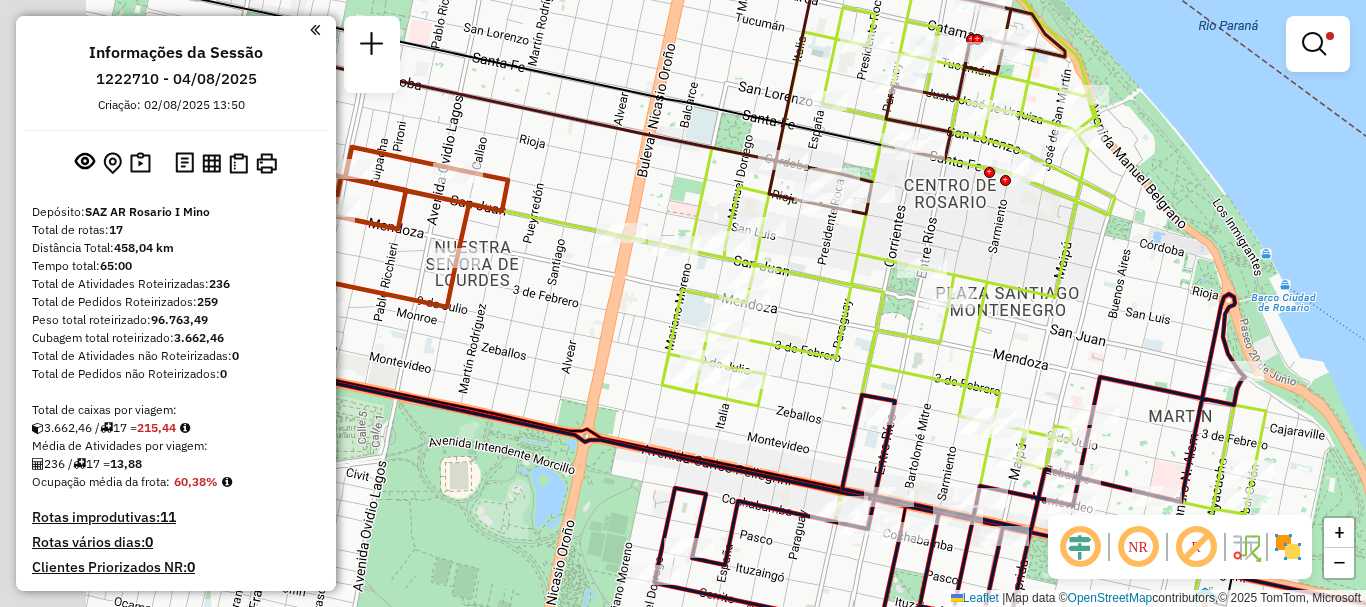 drag, startPoint x: 678, startPoint y: 383, endPoint x: 1015, endPoint y: 364, distance: 337.5352 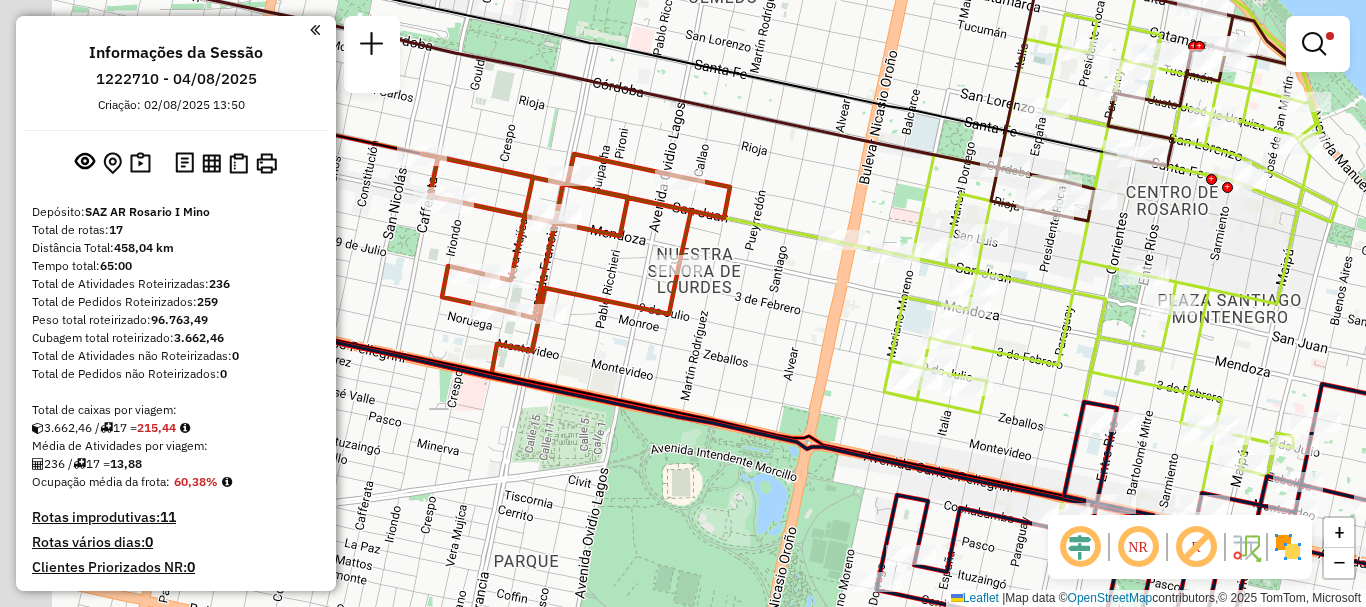 drag, startPoint x: 797, startPoint y: 339, endPoint x: 1021, endPoint y: 351, distance: 224.3212 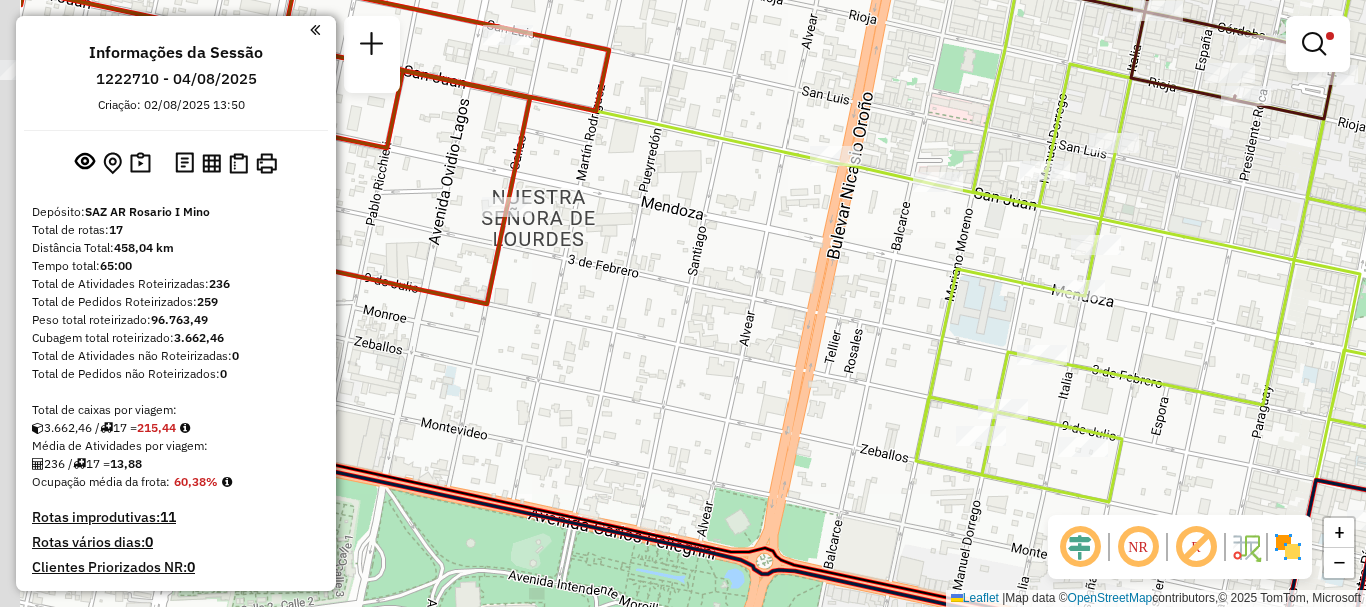 drag, startPoint x: 1138, startPoint y: 245, endPoint x: 1268, endPoint y: 217, distance: 132.9812 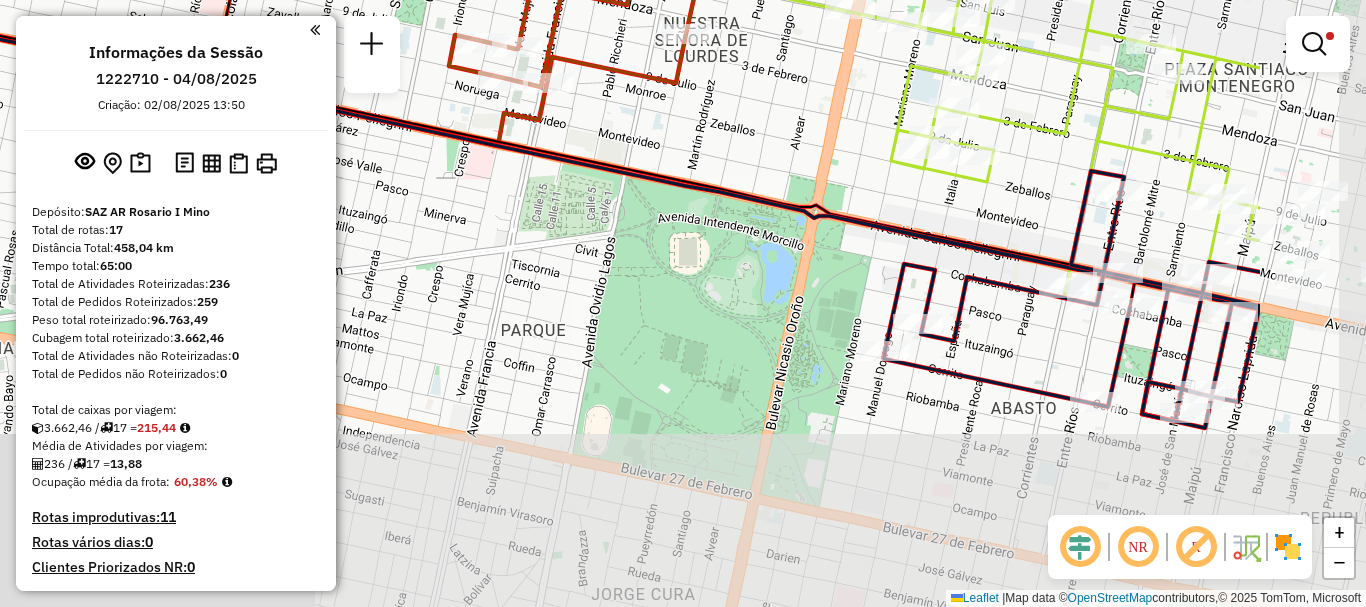 drag, startPoint x: 1270, startPoint y: 335, endPoint x: 1028, endPoint y: 152, distance: 303.40237 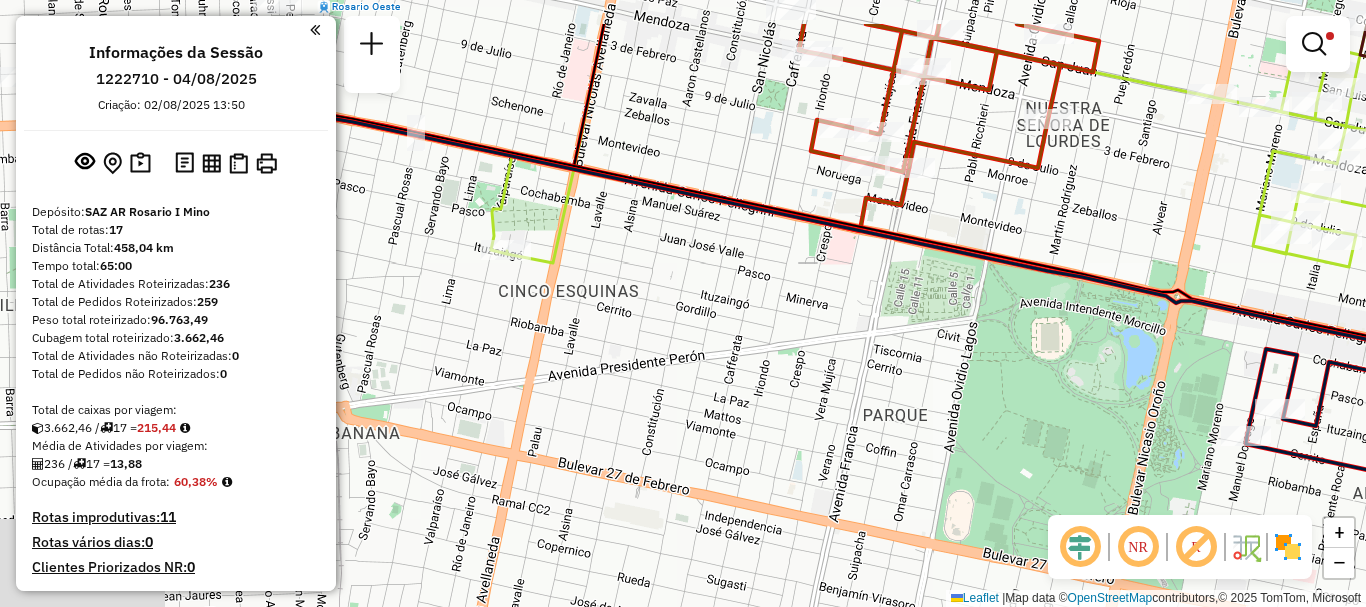 drag, startPoint x: 946, startPoint y: 279, endPoint x: 1318, endPoint y: 378, distance: 384.94806 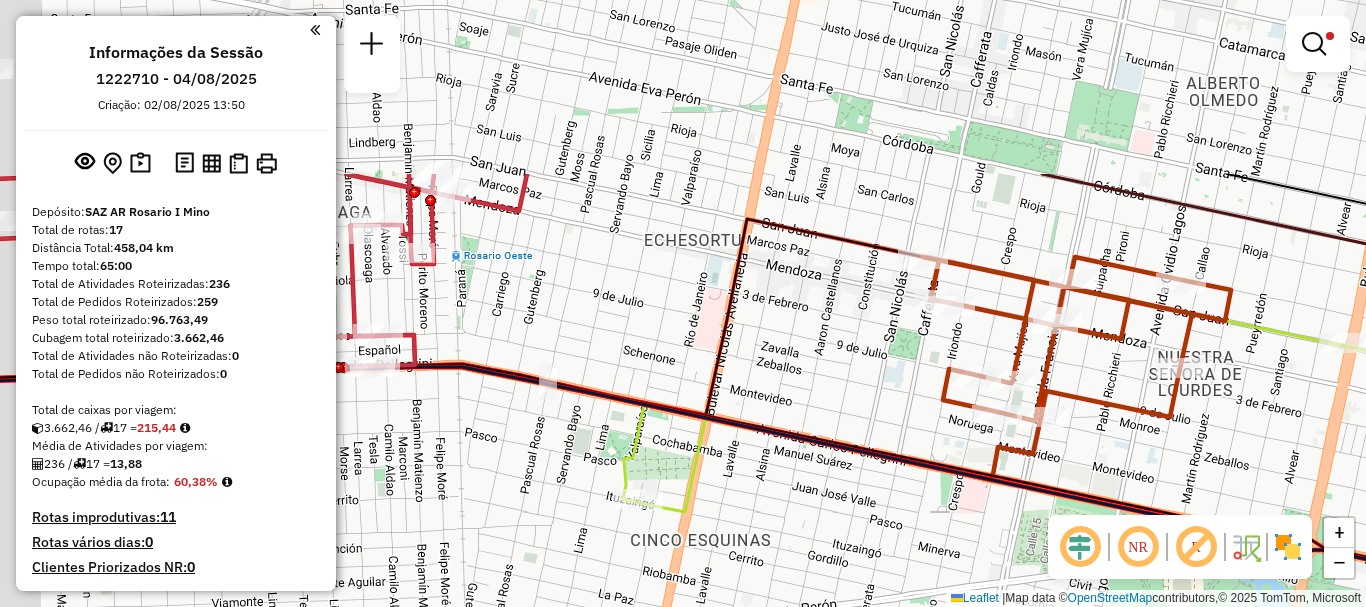 drag, startPoint x: 1140, startPoint y: 386, endPoint x: 1172, endPoint y: 455, distance: 76.05919 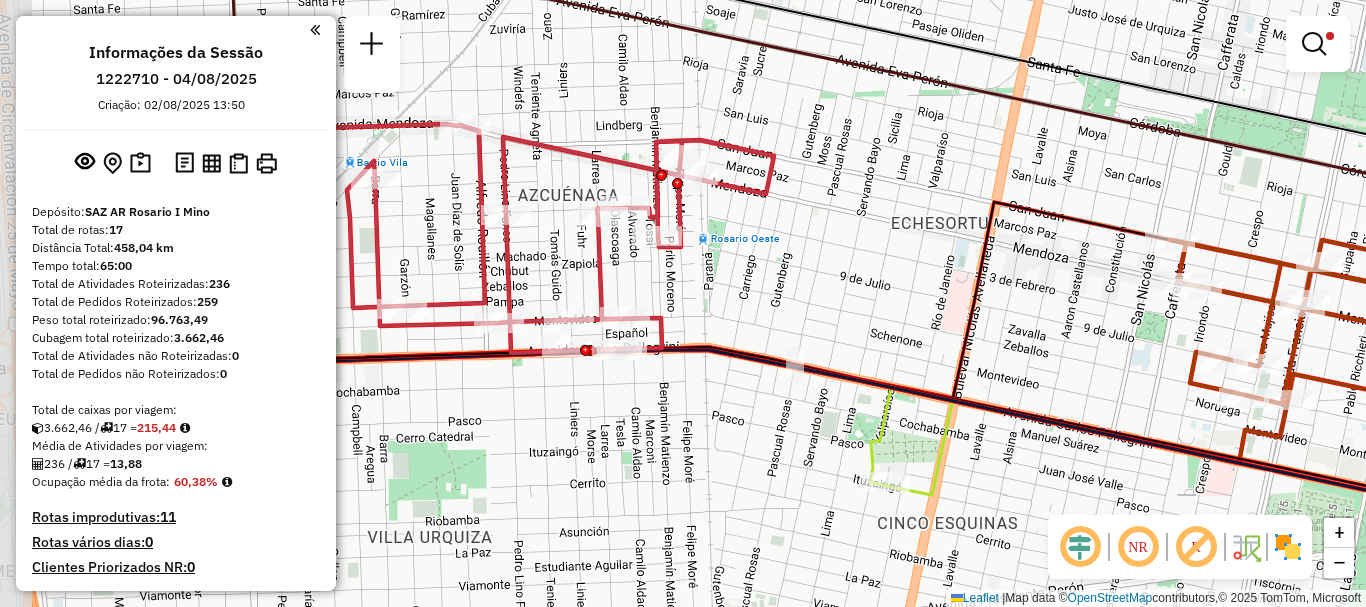 drag, startPoint x: 743, startPoint y: 449, endPoint x: 979, endPoint y: 432, distance: 236.6115 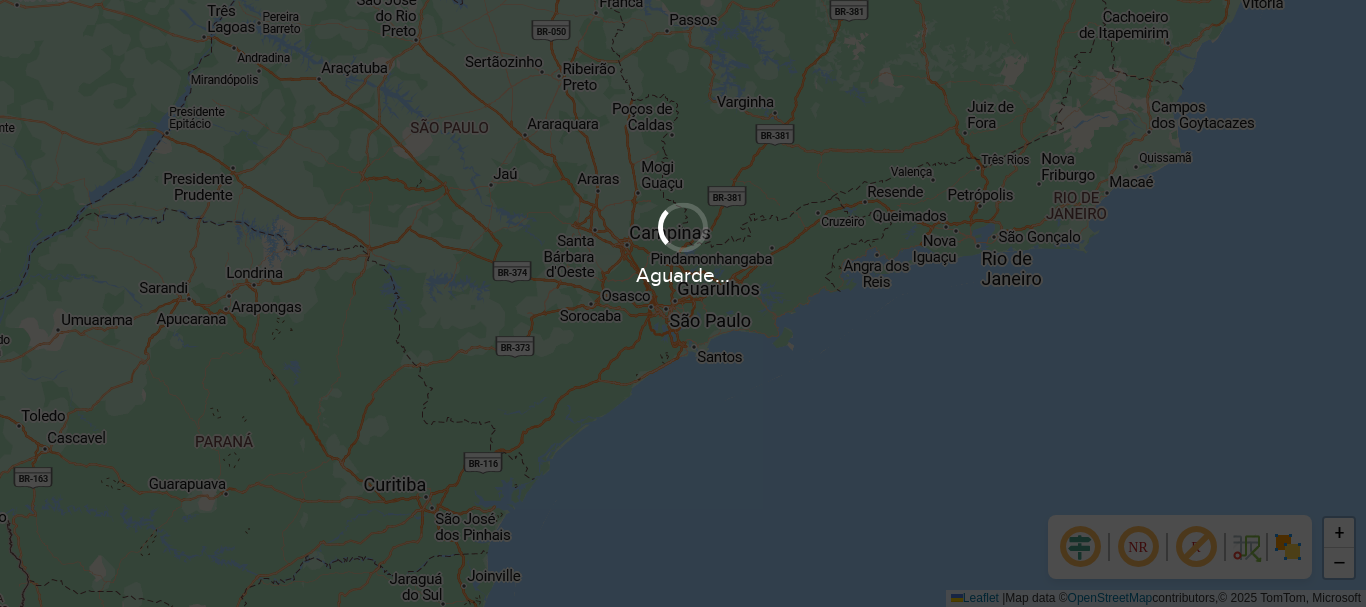 scroll, scrollTop: 0, scrollLeft: 0, axis: both 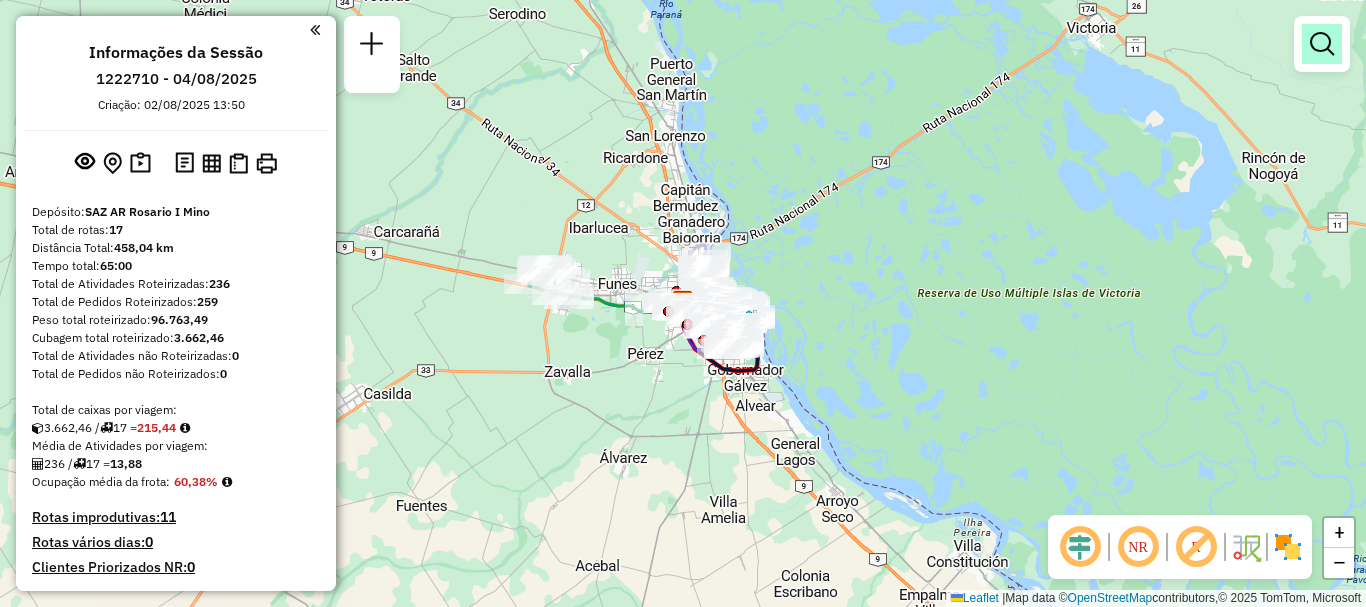 click at bounding box center (1322, 44) 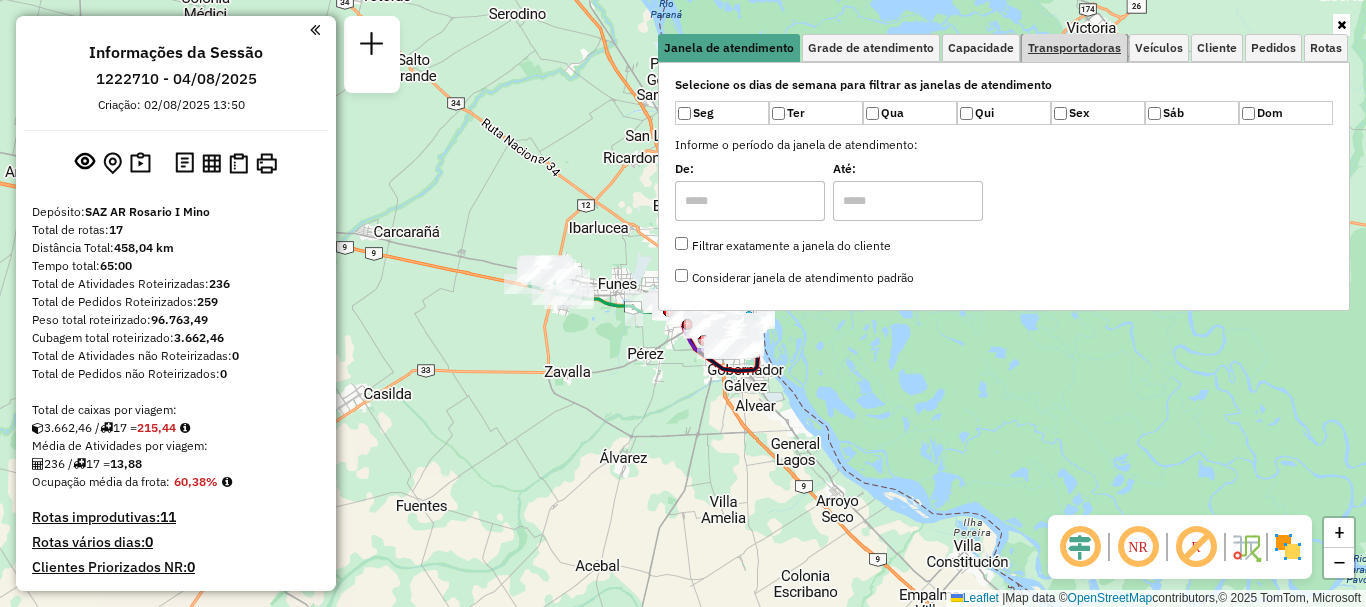 click on "Transportadoras" at bounding box center (1074, 48) 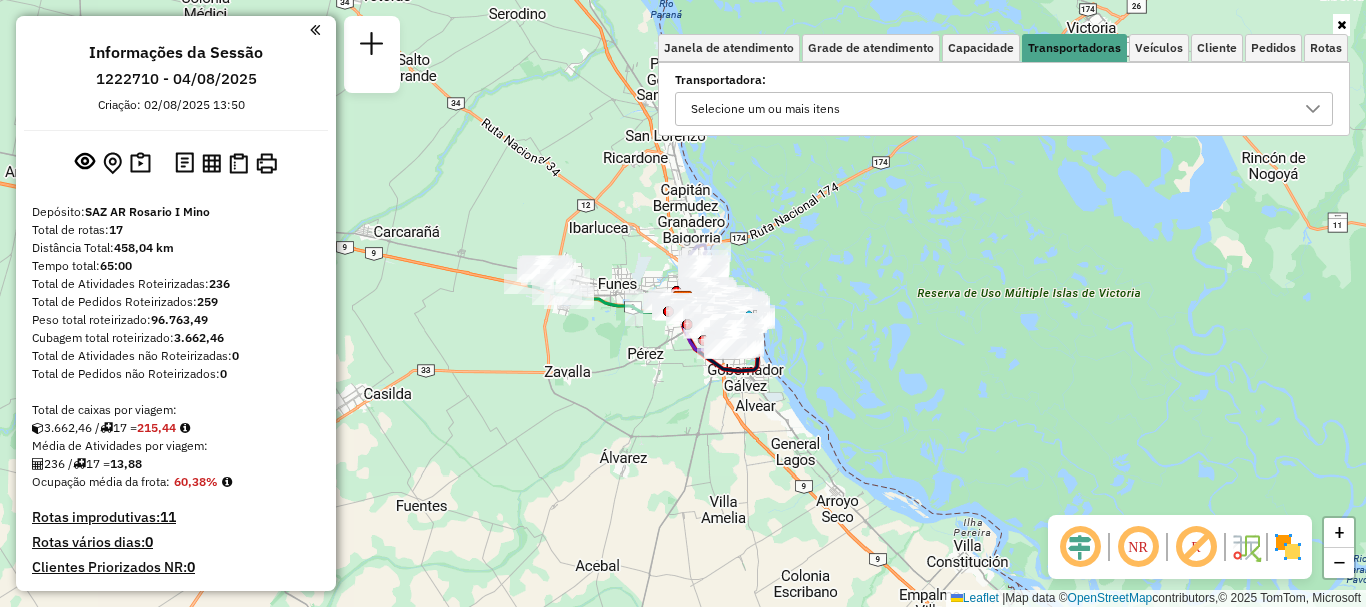 click 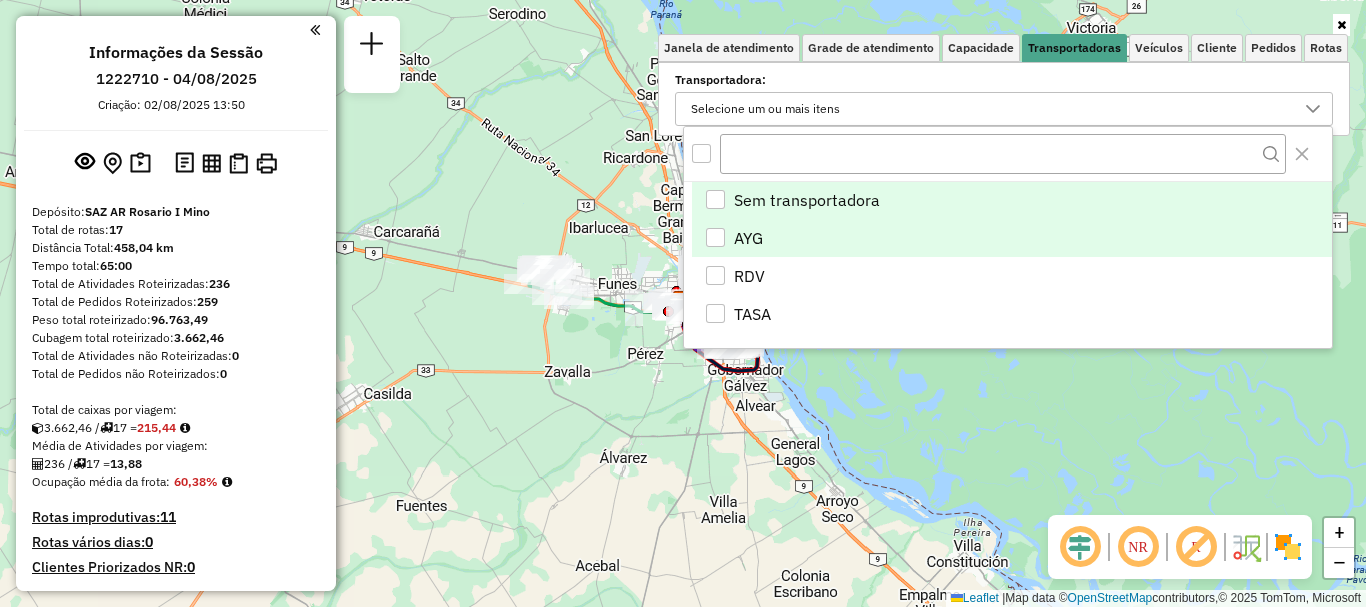 click on "AYG" at bounding box center [1012, 238] 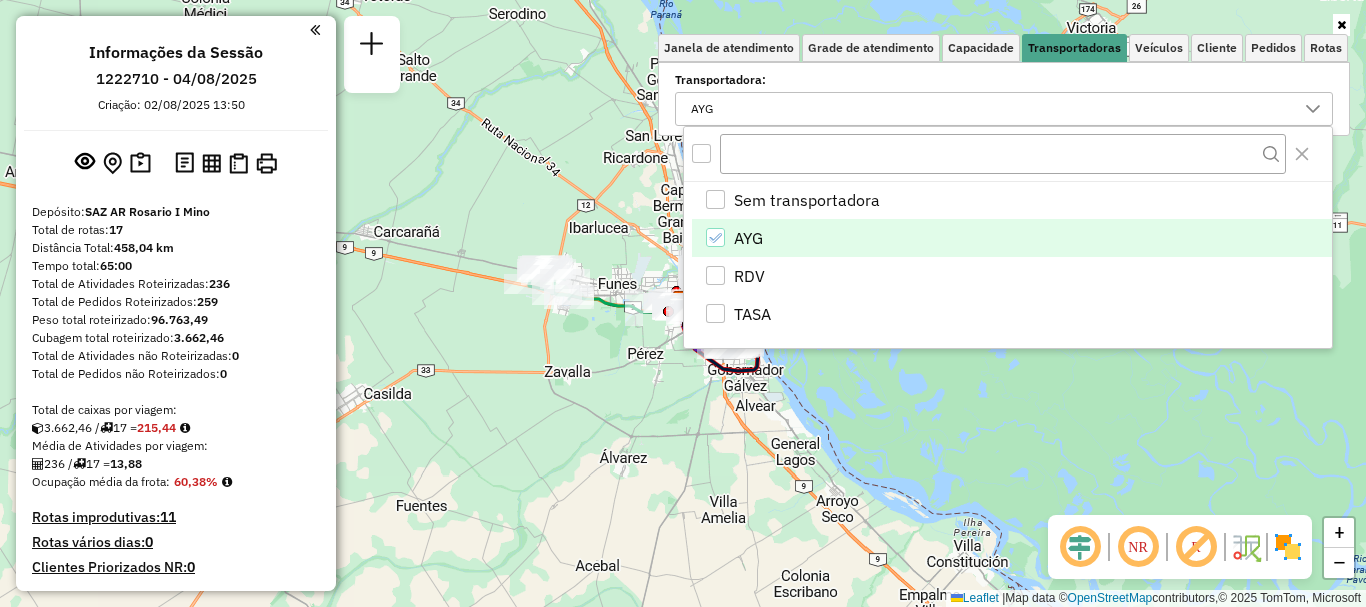 click on "Janela de atendimento Grade de atendimento Capacidade Transportadoras Veículos Cliente Pedidos  Rotas Selecione os dias de semana para filtrar as janelas de atendimento  Seg   Ter   Qua   Qui   Sex   Sáb   Dom  Informe o período da janela de atendimento: De: Até:  Filtrar exatamente a janela do cliente  Considerar janela de atendimento padrão  Selecione os dias de semana para filtrar as grades de atendimento  Seg   Ter   Qua   Qui   Sex   Sáb   Dom   Considerar clientes sem dia de atendimento cadastrado  Clientes fora do dia de atendimento selecionado Filtrar as atividades entre os valores definidos abaixo:  Peso mínimo:   Peso máximo:   Cubagem mínima:   Cubagem máxima:   De:   Até:  Filtrar as atividades entre o tempo de atendimento definido abaixo:  De:   Até:   Considerar capacidade total dos clientes não roteirizados Transportadora: AYG Tipo de veículo: Selecione um ou mais itens Veículo: Selecione um ou mais itens Motorista: Selecione um ou mais itens Nome: Tipo de cliente: Rótulo: Tipo:" 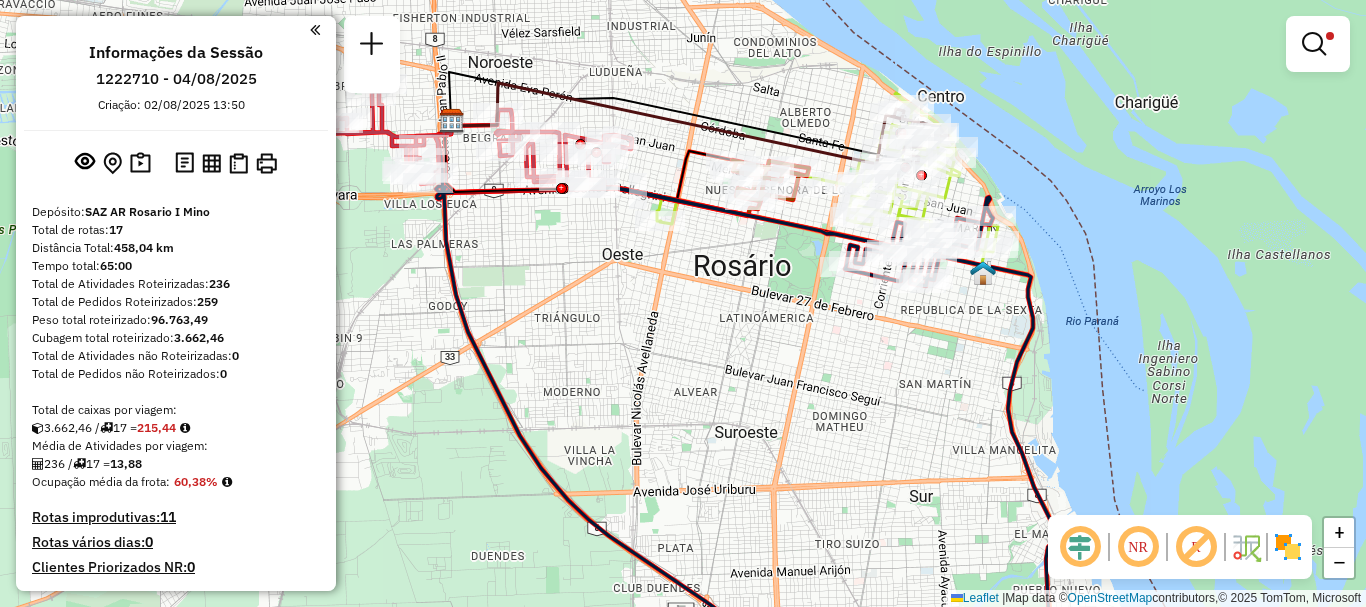 drag, startPoint x: 1010, startPoint y: 301, endPoint x: 933, endPoint y: 428, distance: 148.51936 